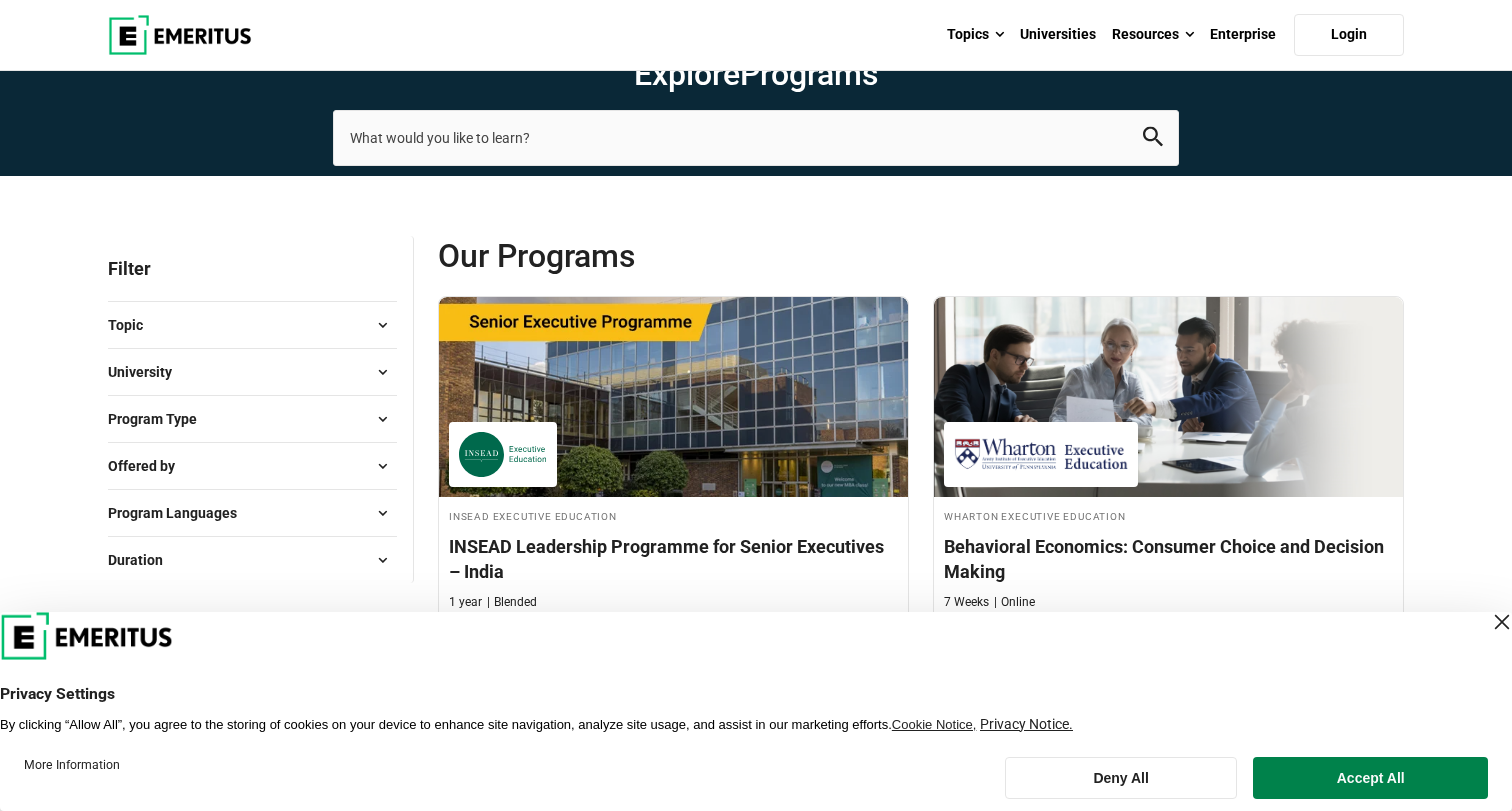 scroll, scrollTop: 0, scrollLeft: 0, axis: both 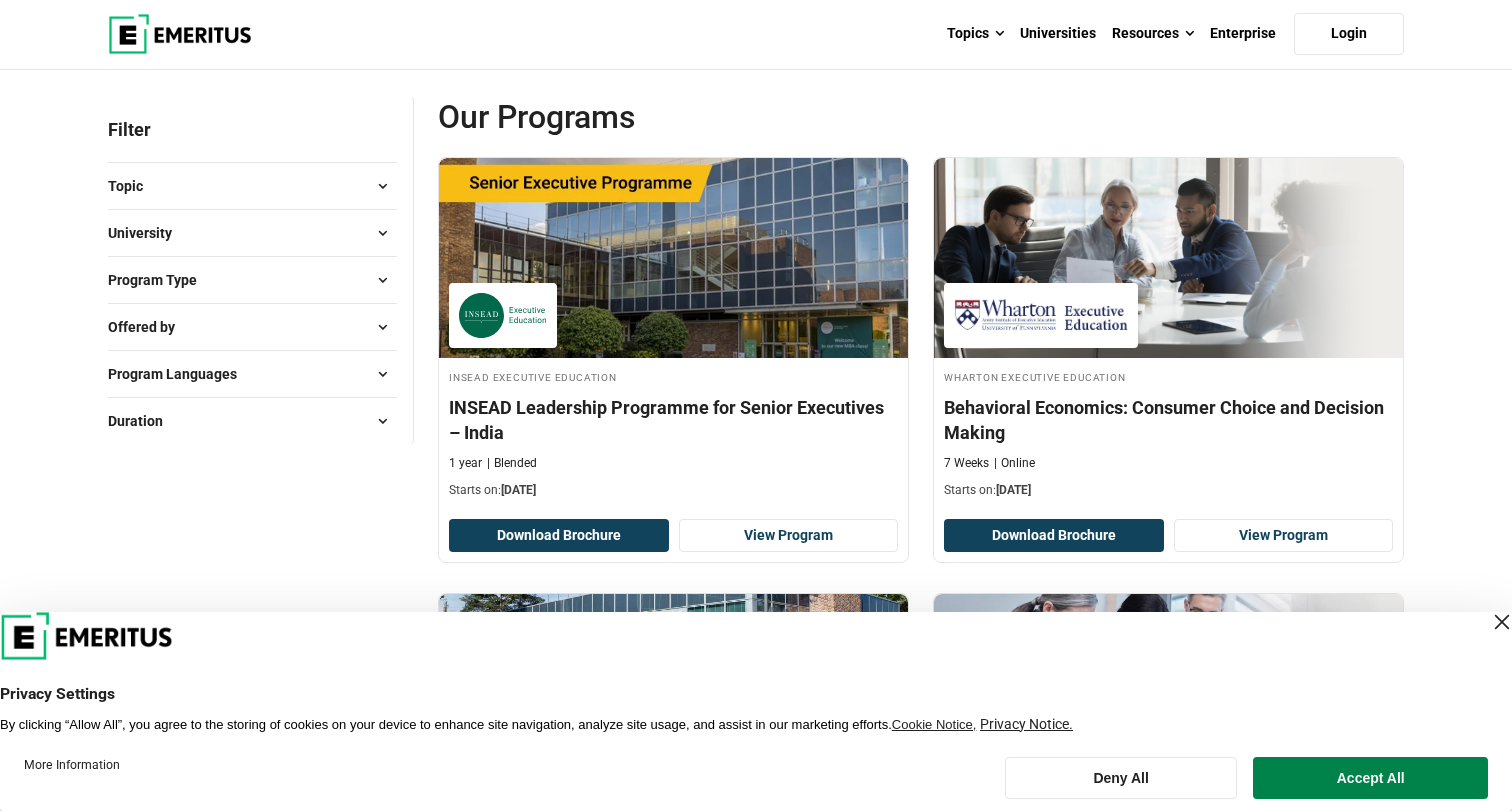 click on "Program Type" at bounding box center (252, 280) 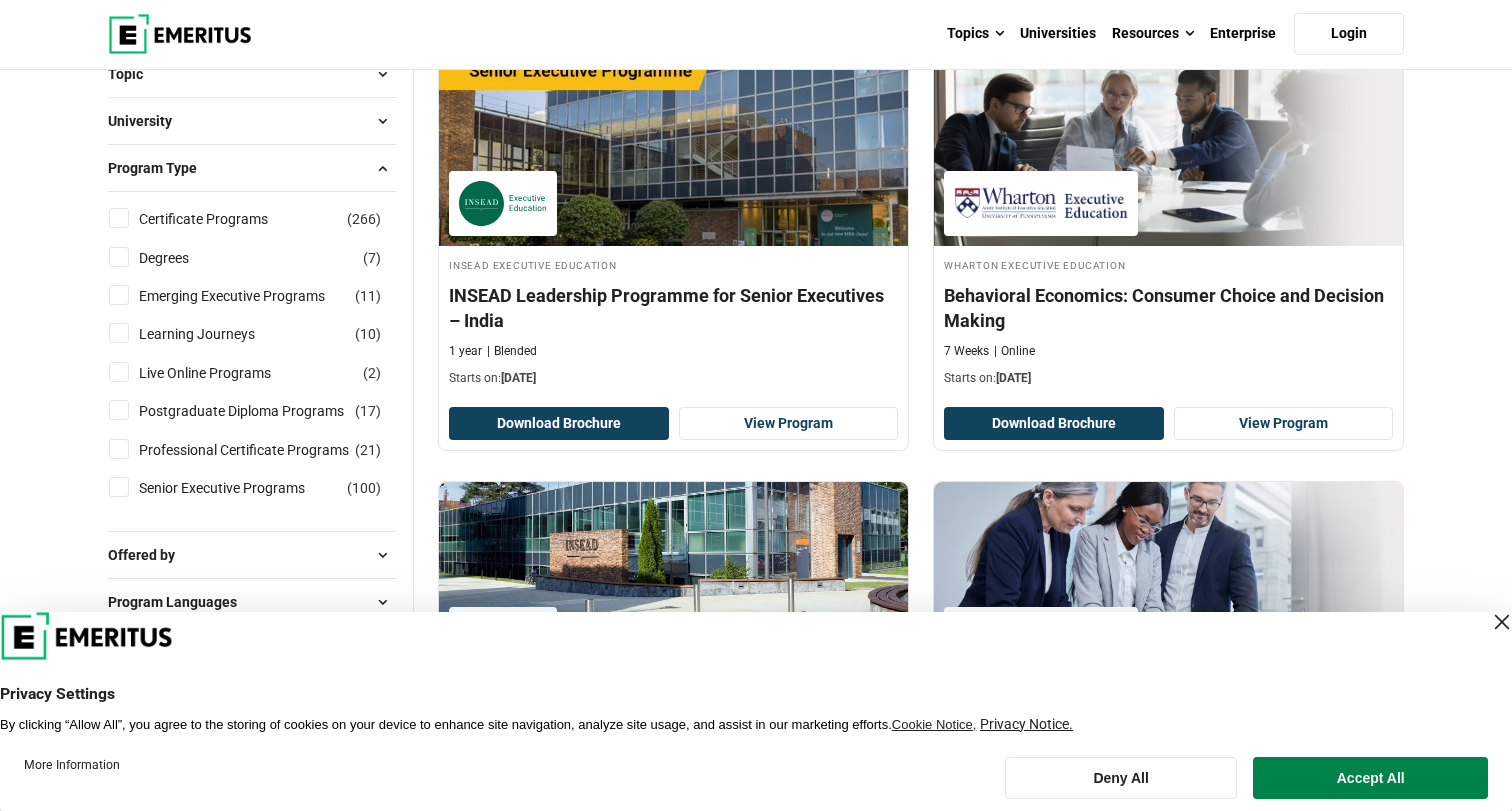 scroll, scrollTop: 254, scrollLeft: 0, axis: vertical 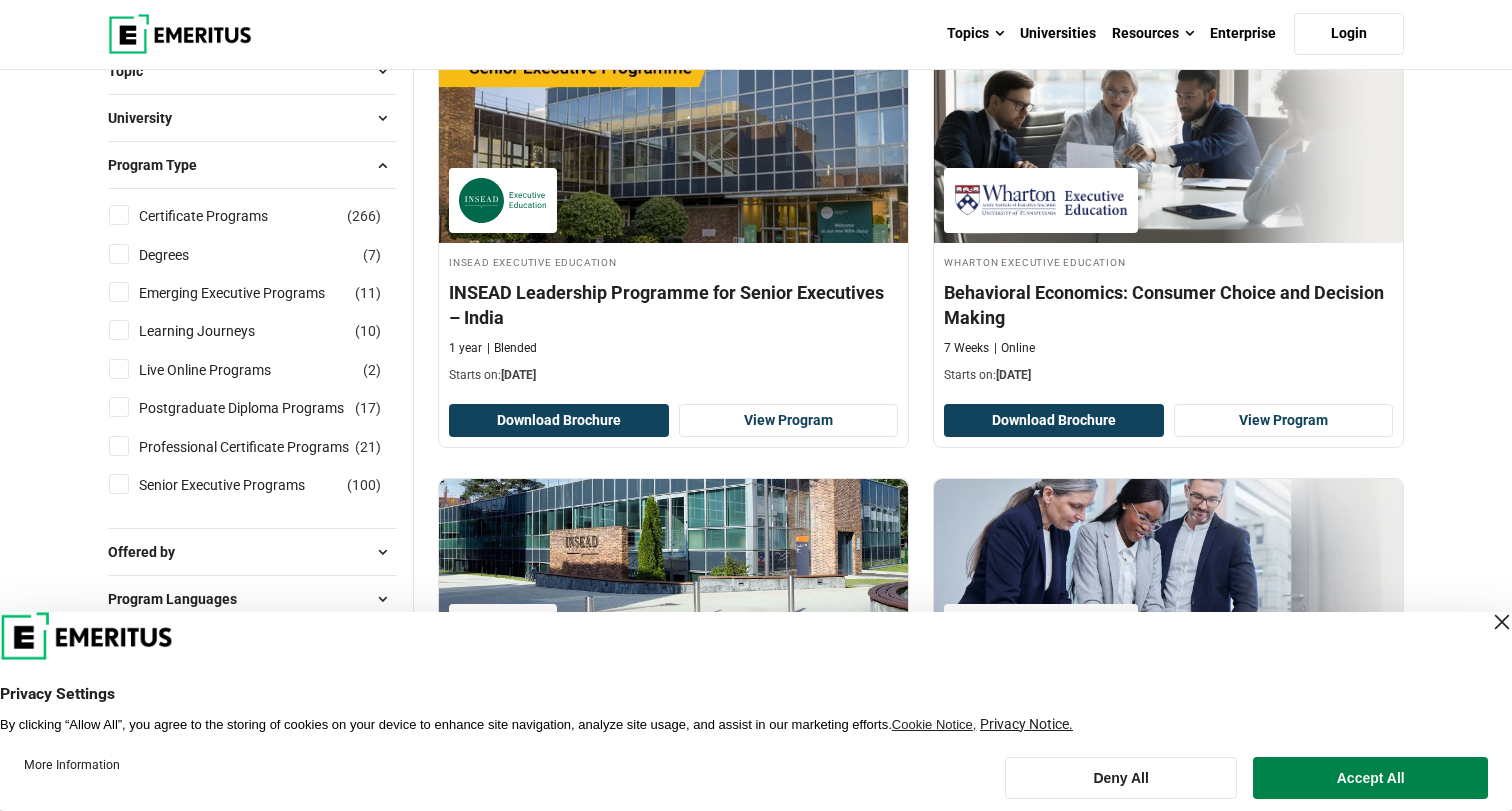 click on "Degrees   ( 7 )" at bounding box center (181, 255) 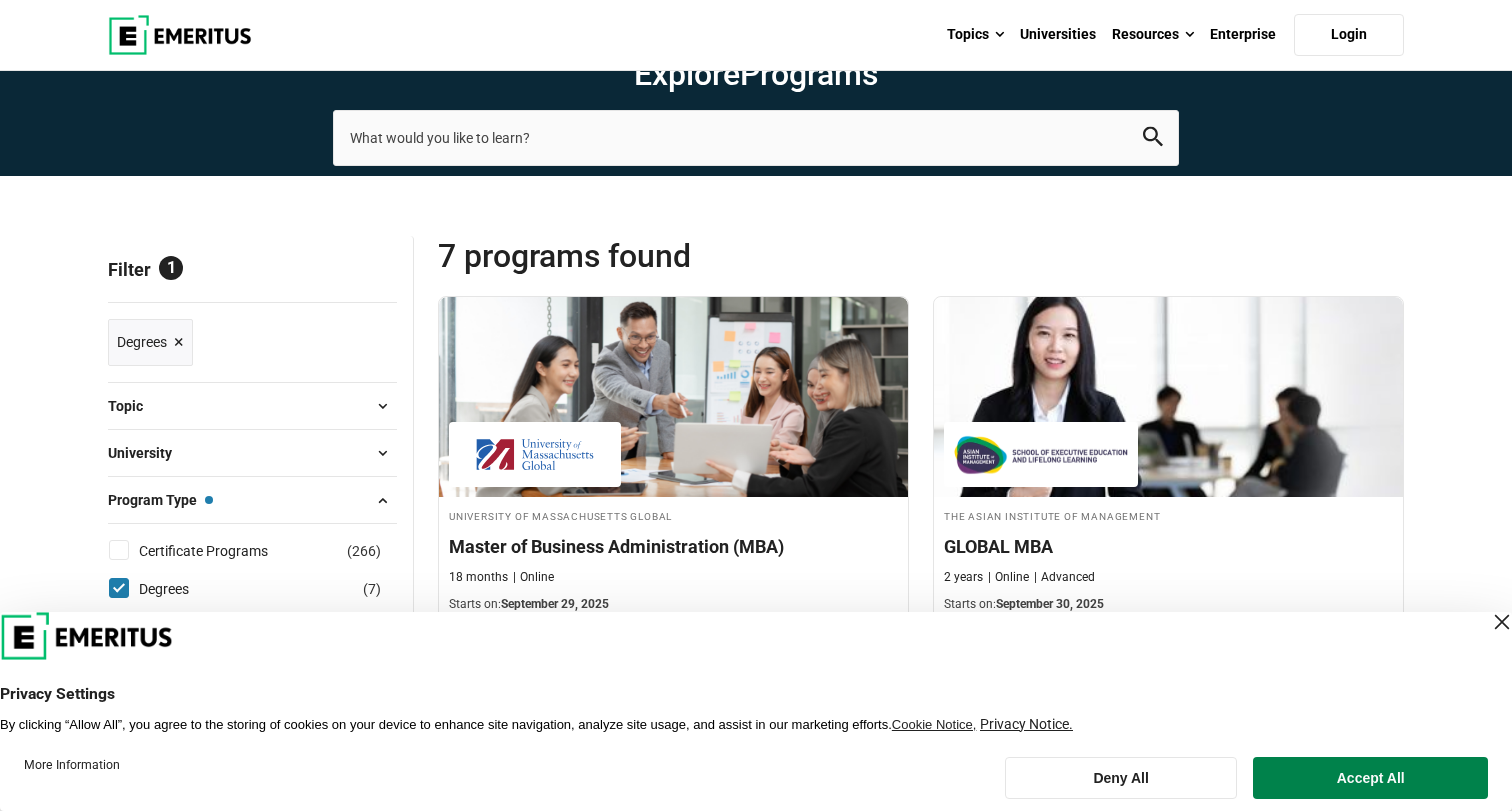 scroll, scrollTop: 0, scrollLeft: 0, axis: both 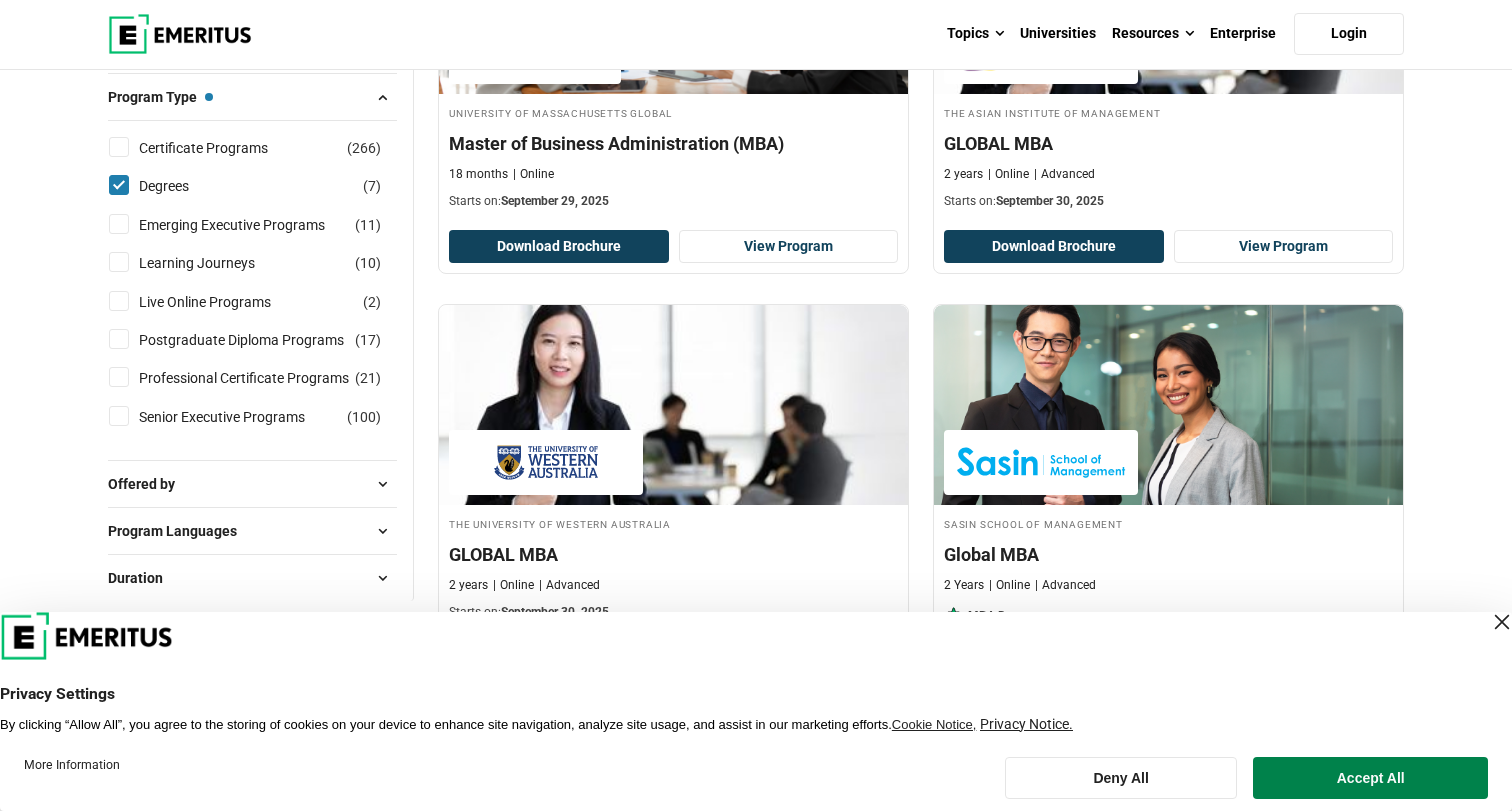 click at bounding box center (1502, 622) 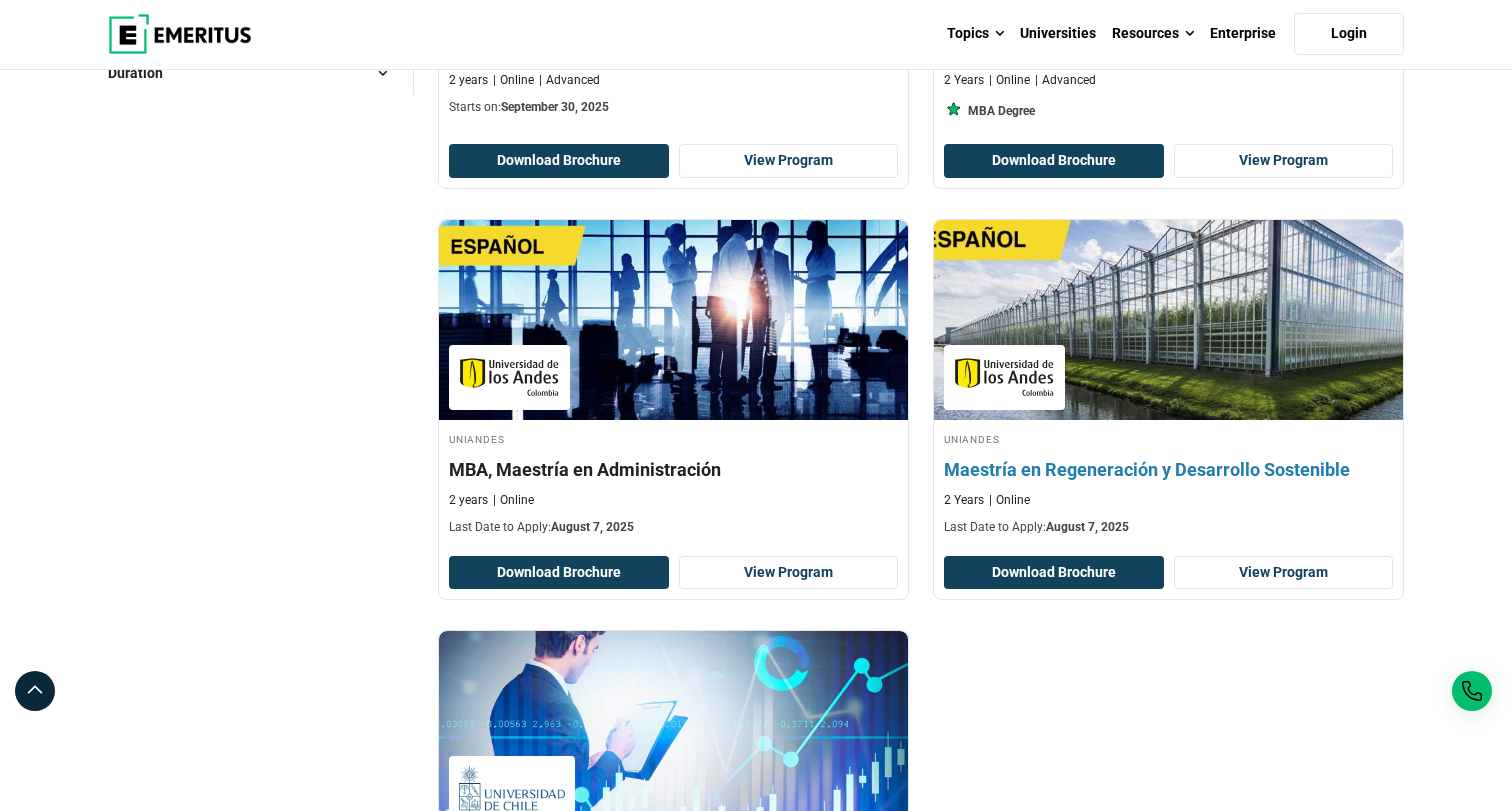 scroll, scrollTop: 453, scrollLeft: 0, axis: vertical 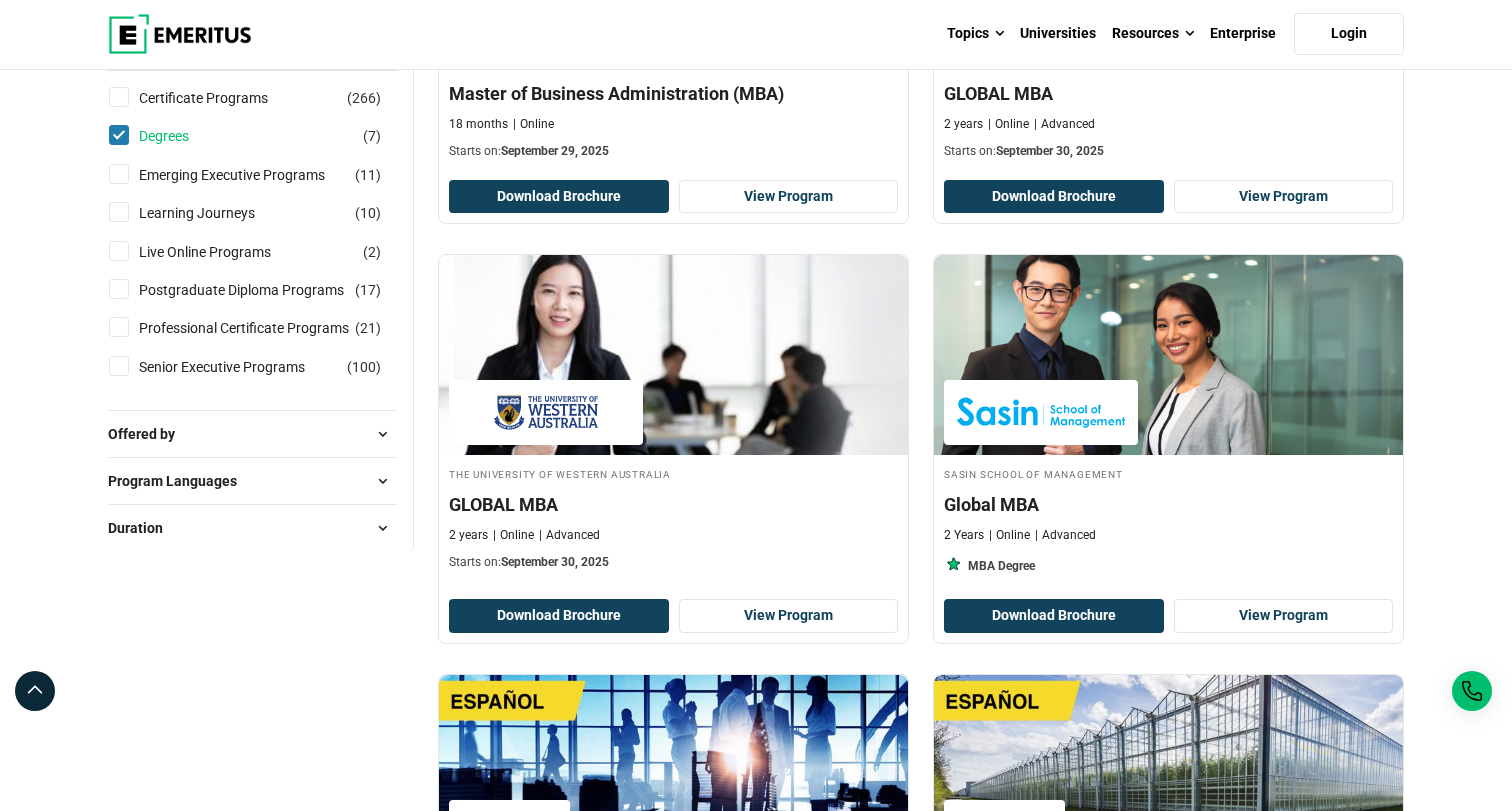 click on "Degrees" at bounding box center (184, 136) 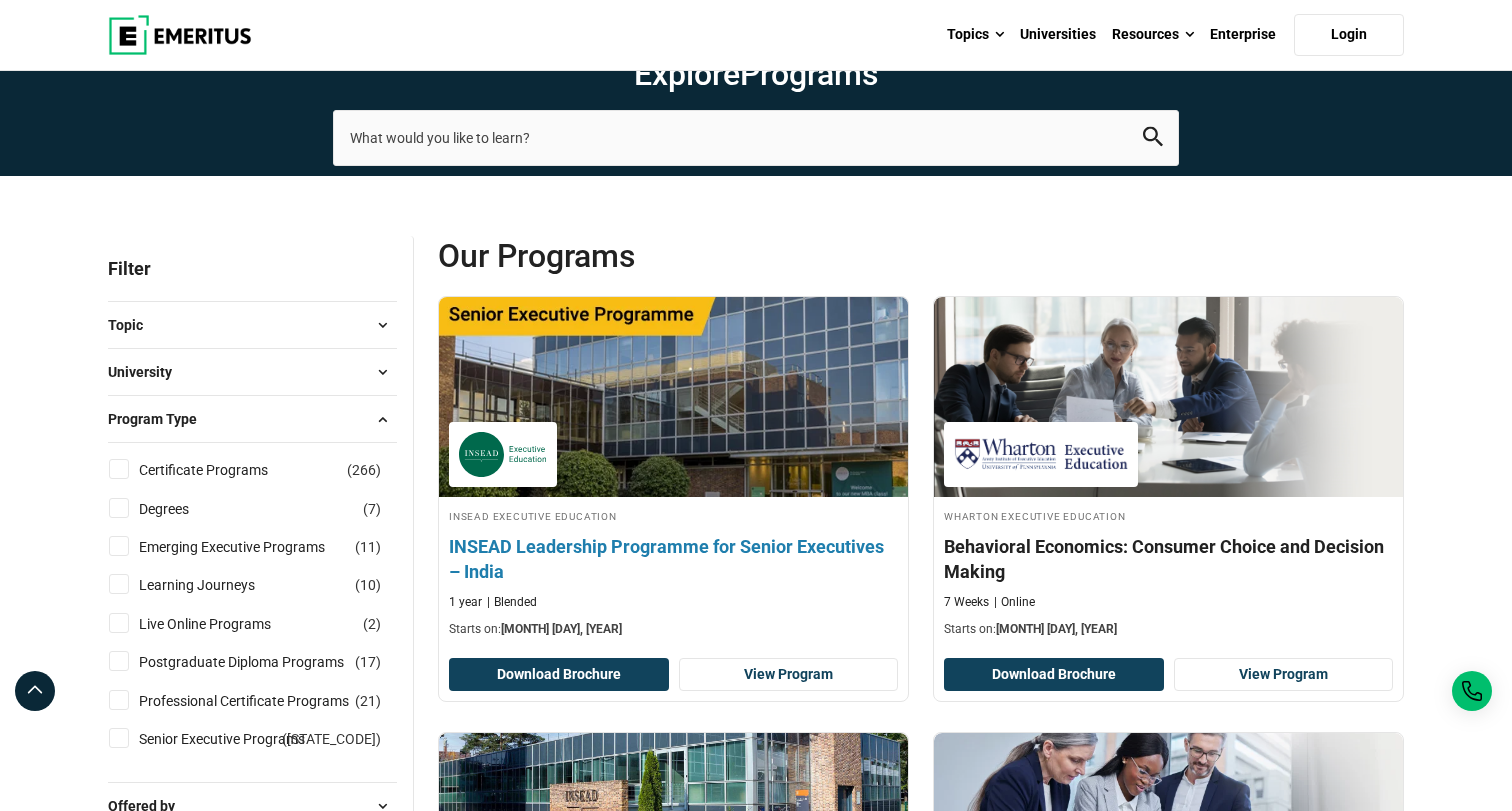 scroll, scrollTop: 0, scrollLeft: 0, axis: both 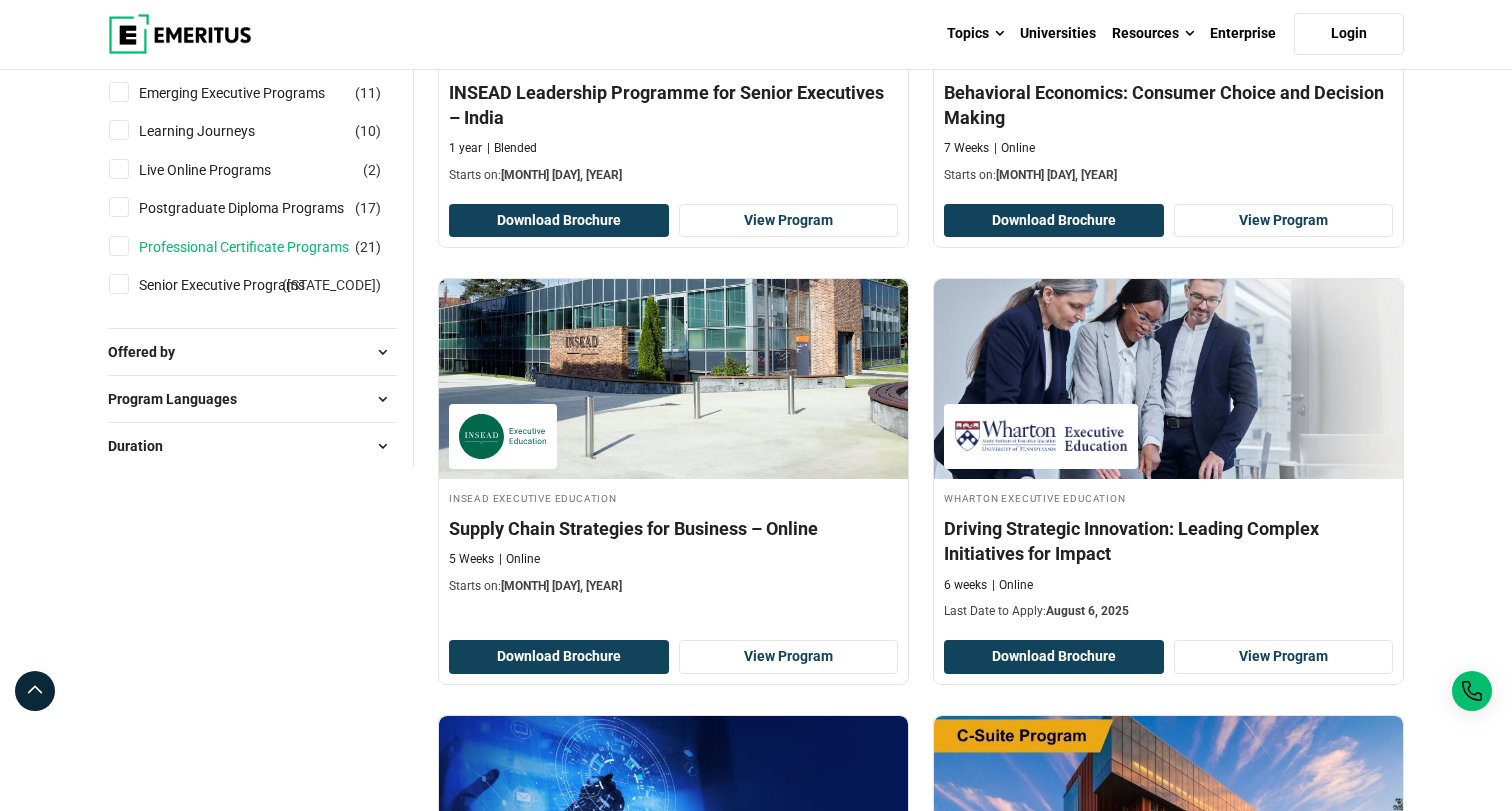 click on "Professional Certificate Programs" at bounding box center (264, 247) 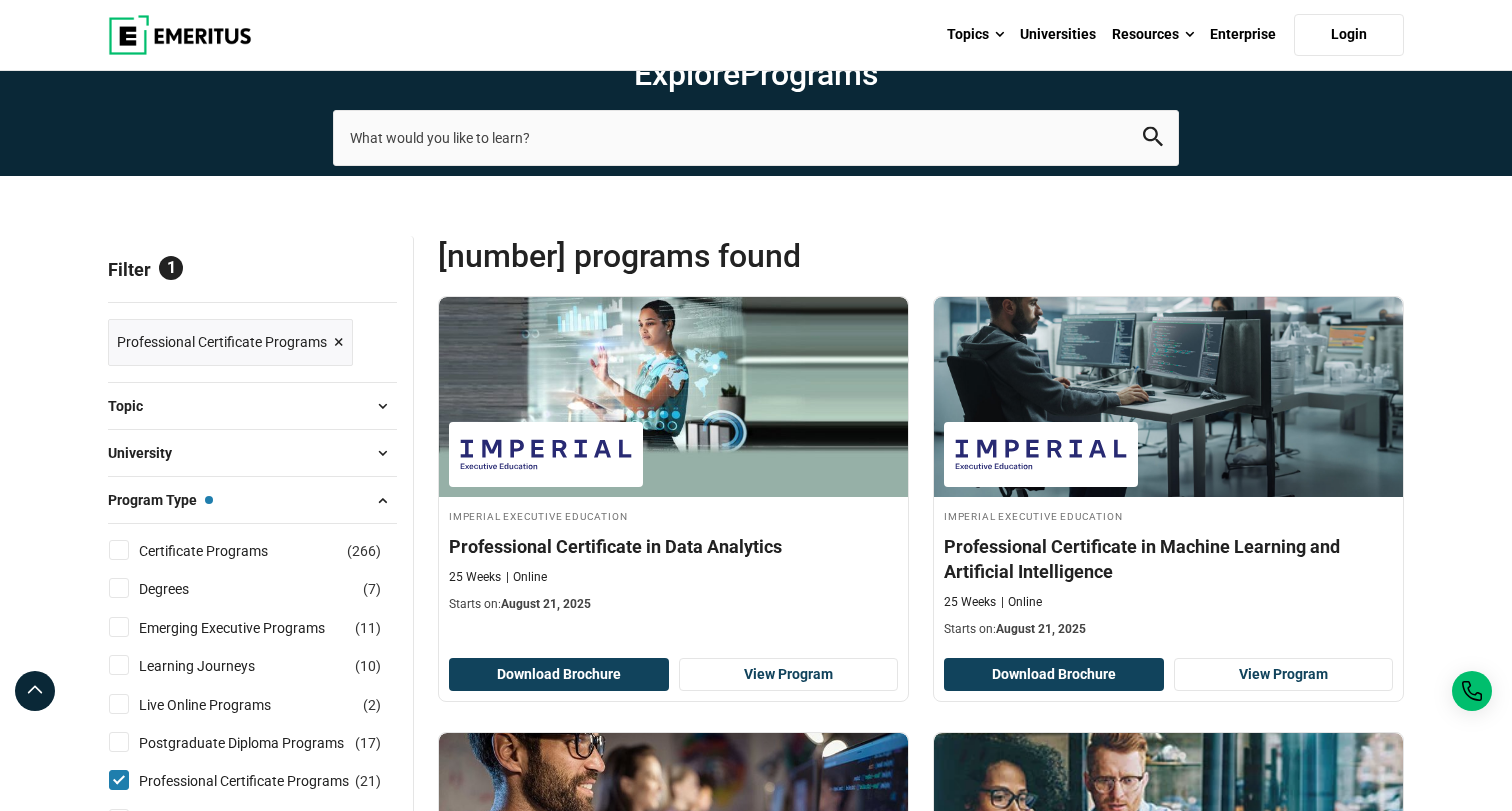 scroll, scrollTop: 0, scrollLeft: 0, axis: both 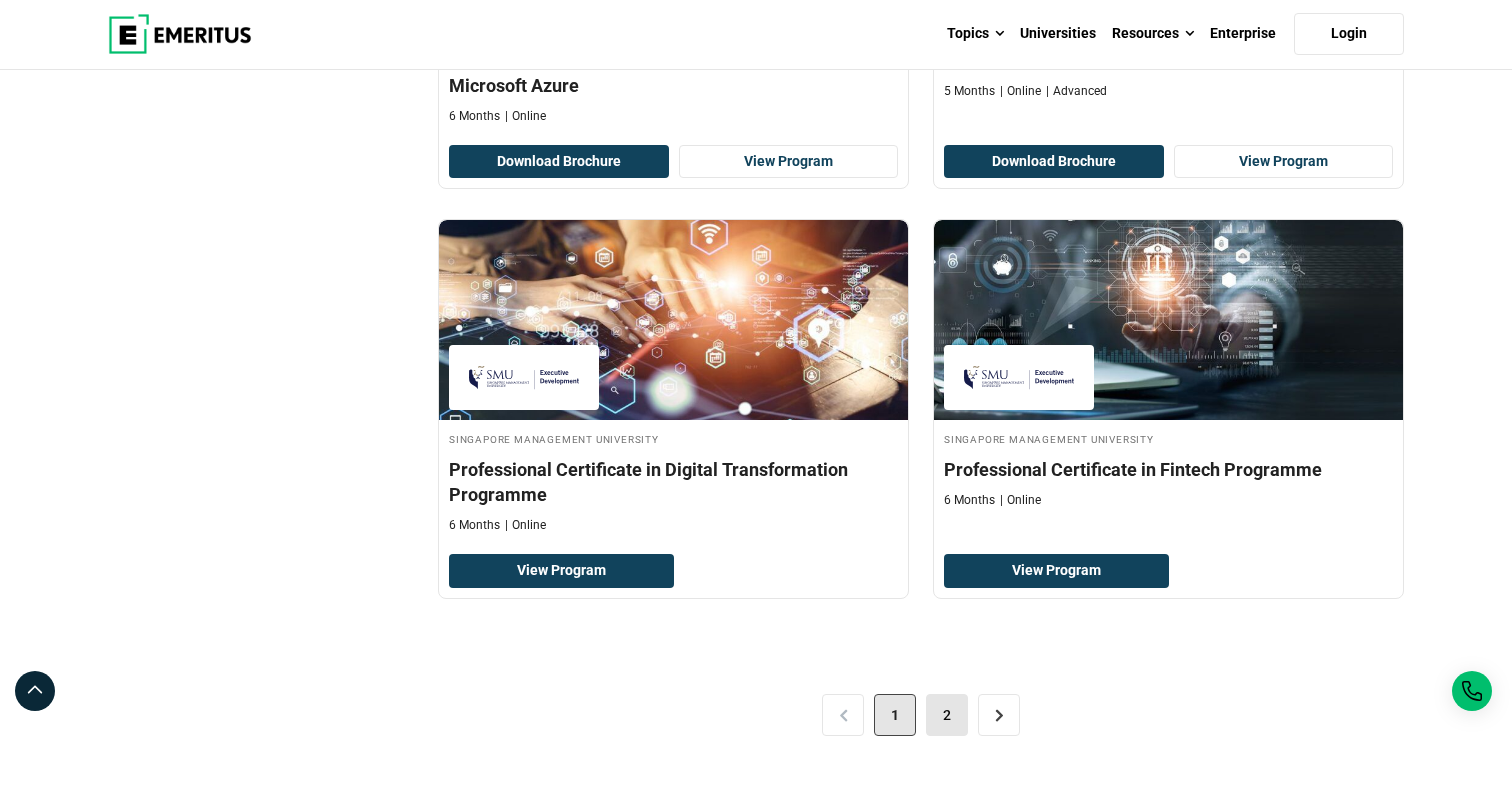 click on "2" at bounding box center [947, 715] 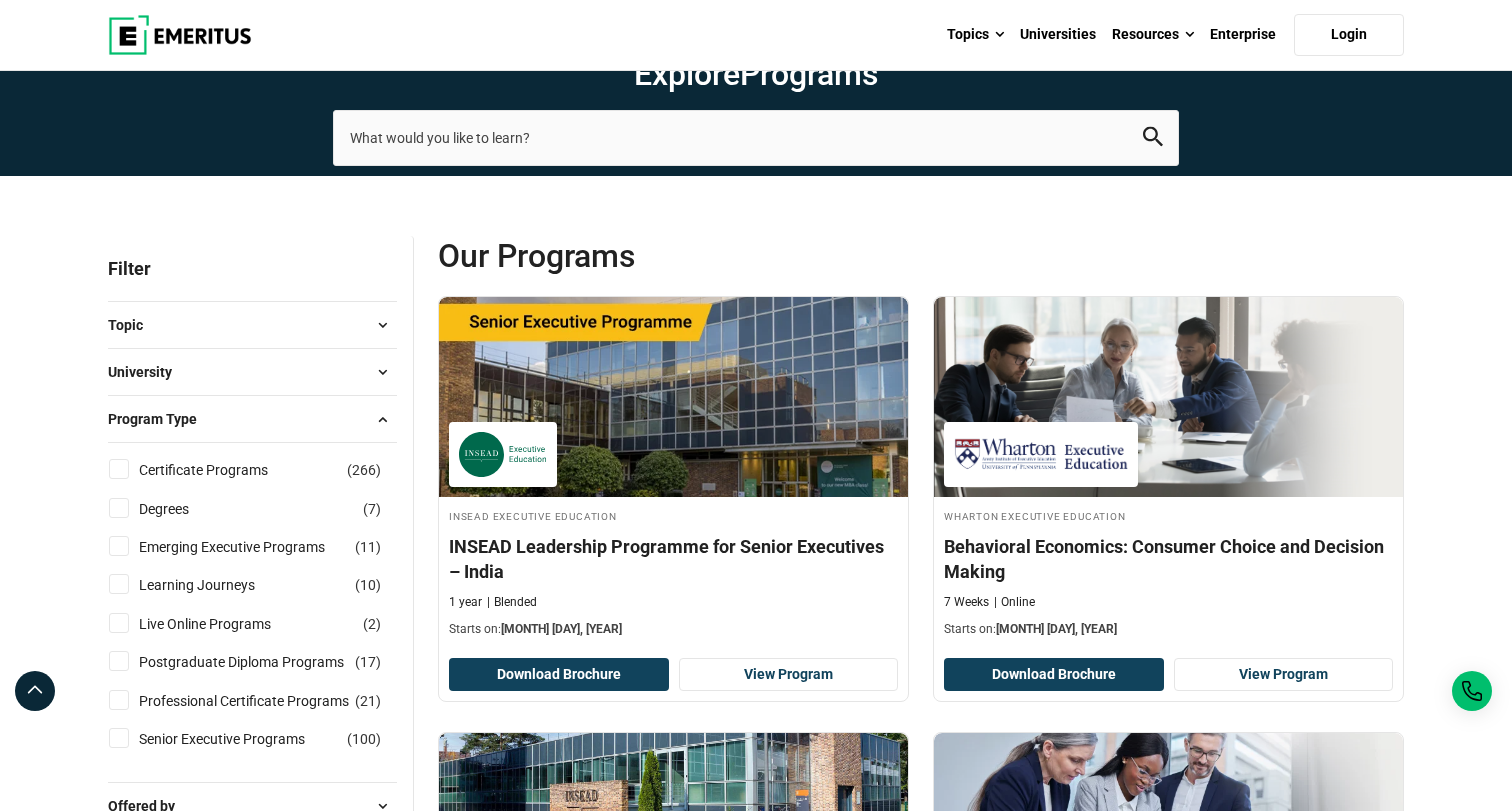 scroll, scrollTop: 0, scrollLeft: 0, axis: both 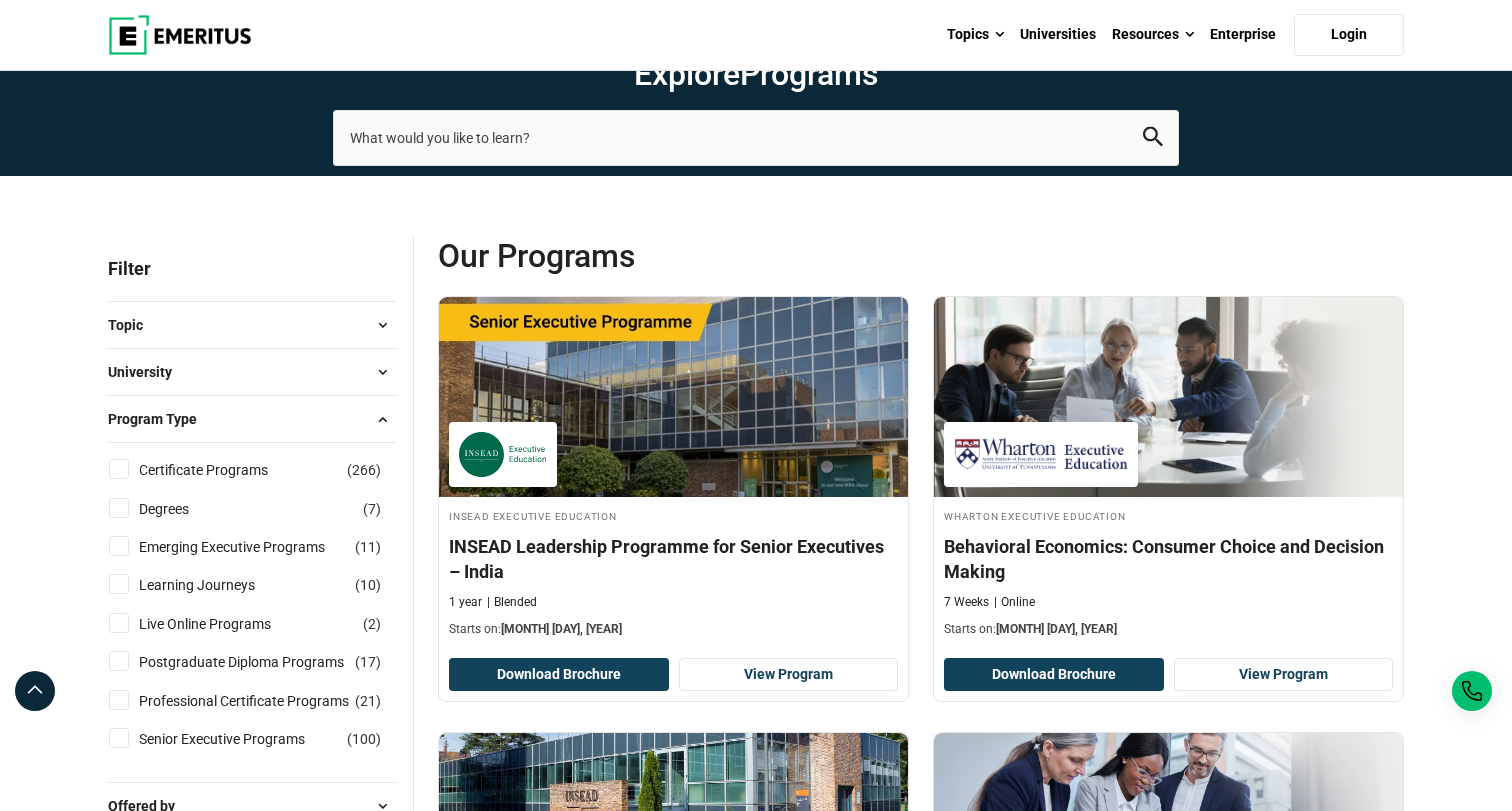 click on "Topic" at bounding box center (252, 325) 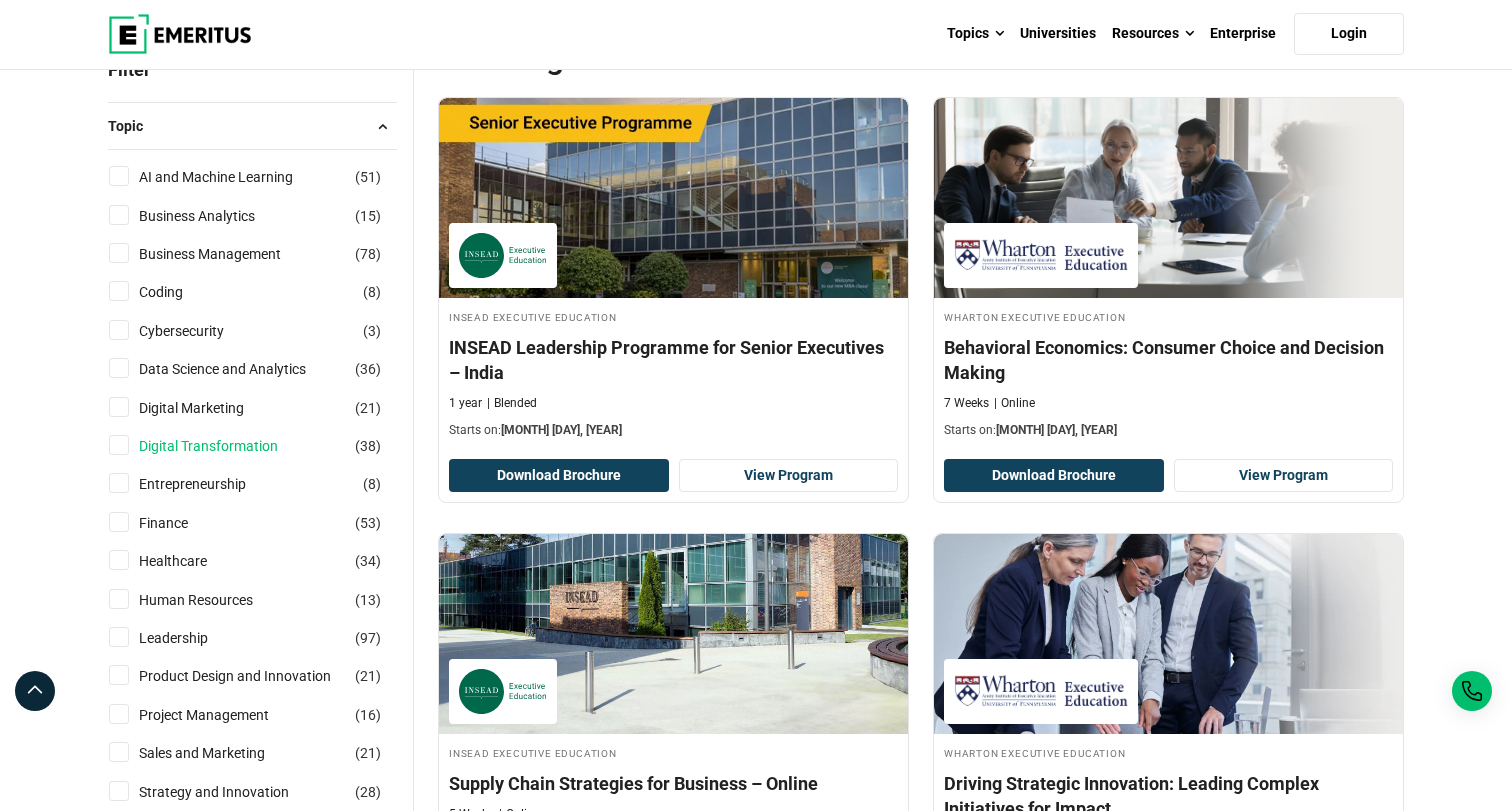 scroll, scrollTop: 220, scrollLeft: 0, axis: vertical 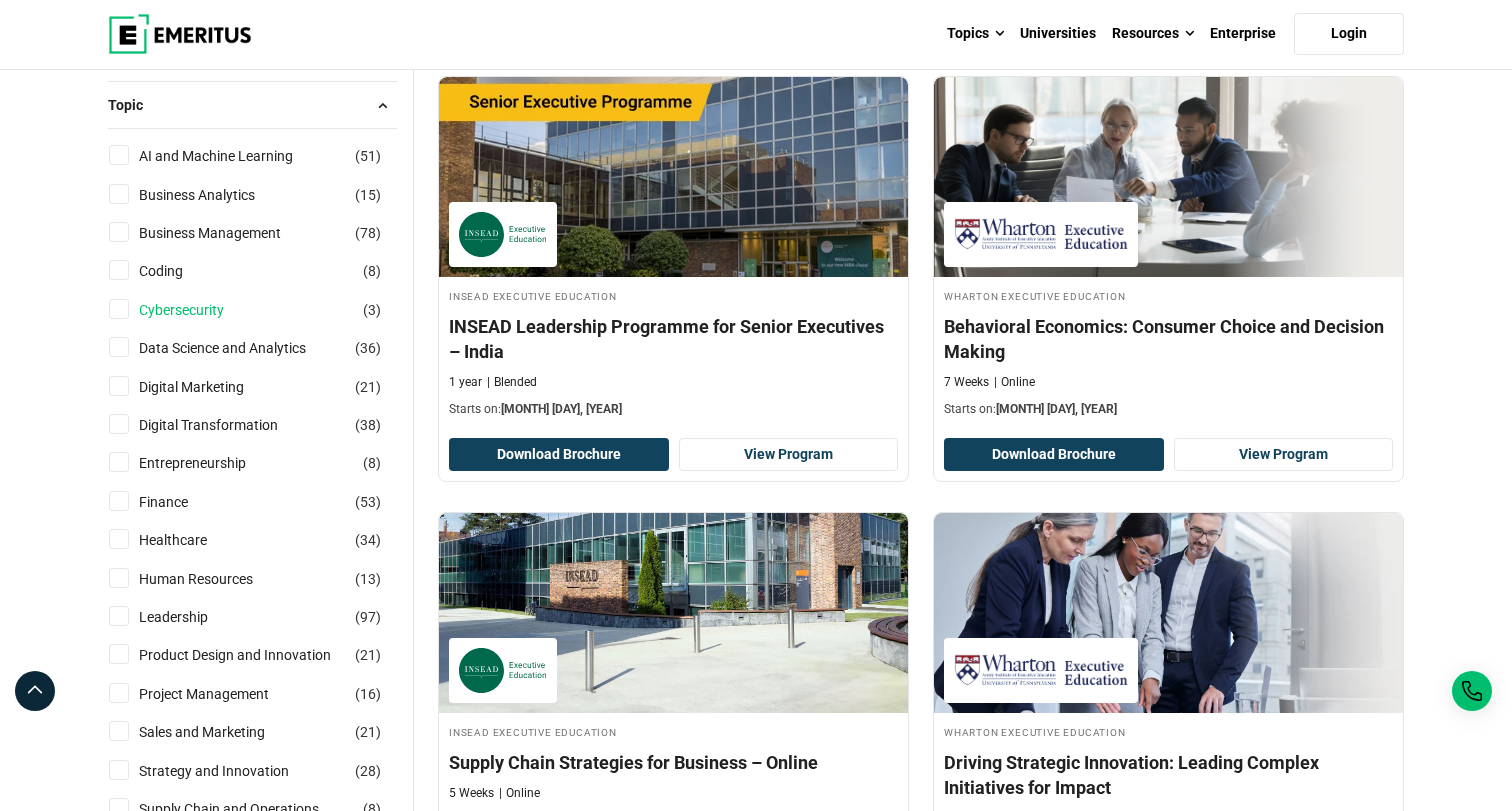 click on "Cybersecurity" at bounding box center (201, 310) 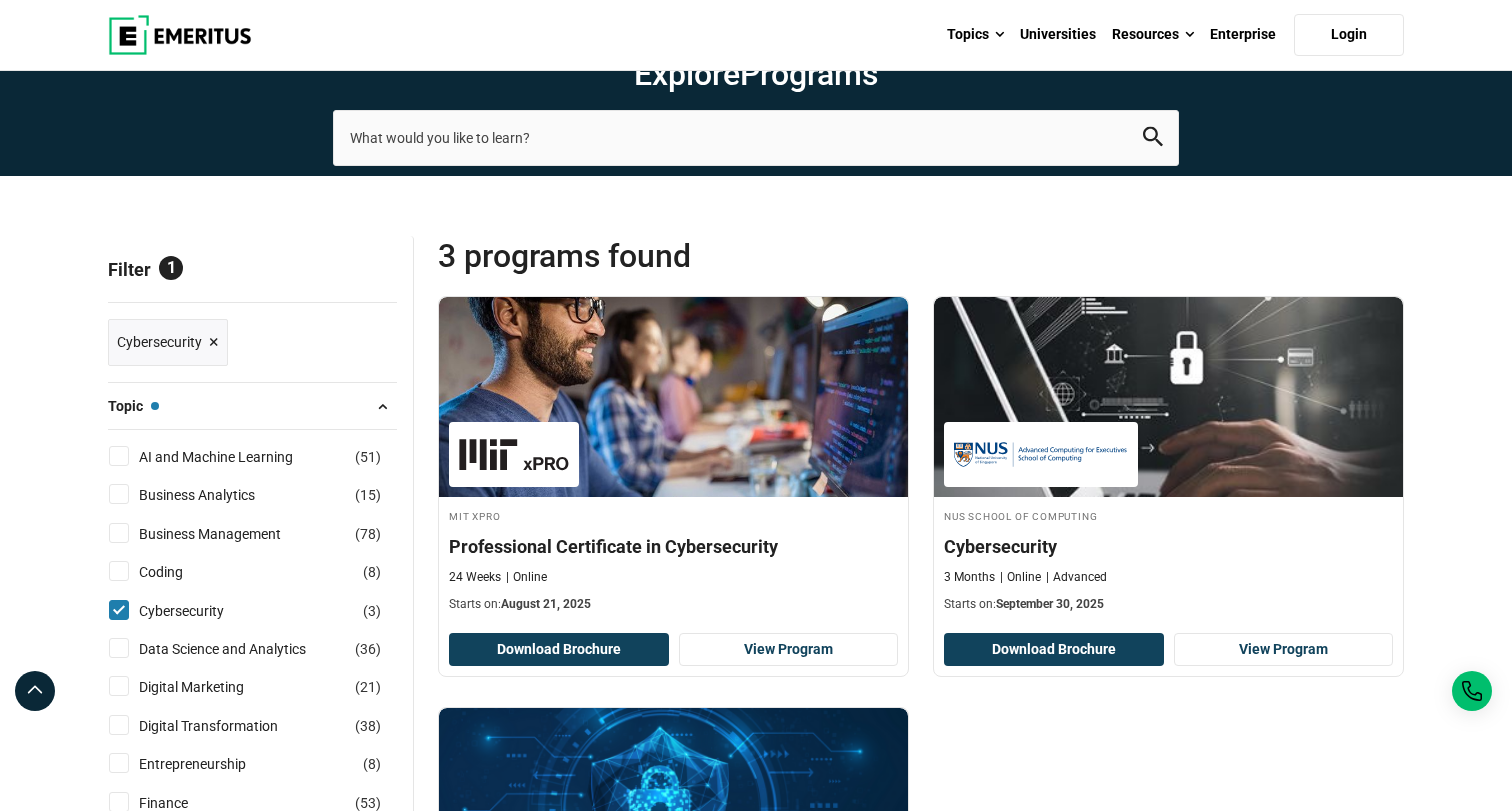 scroll, scrollTop: 0, scrollLeft: 0, axis: both 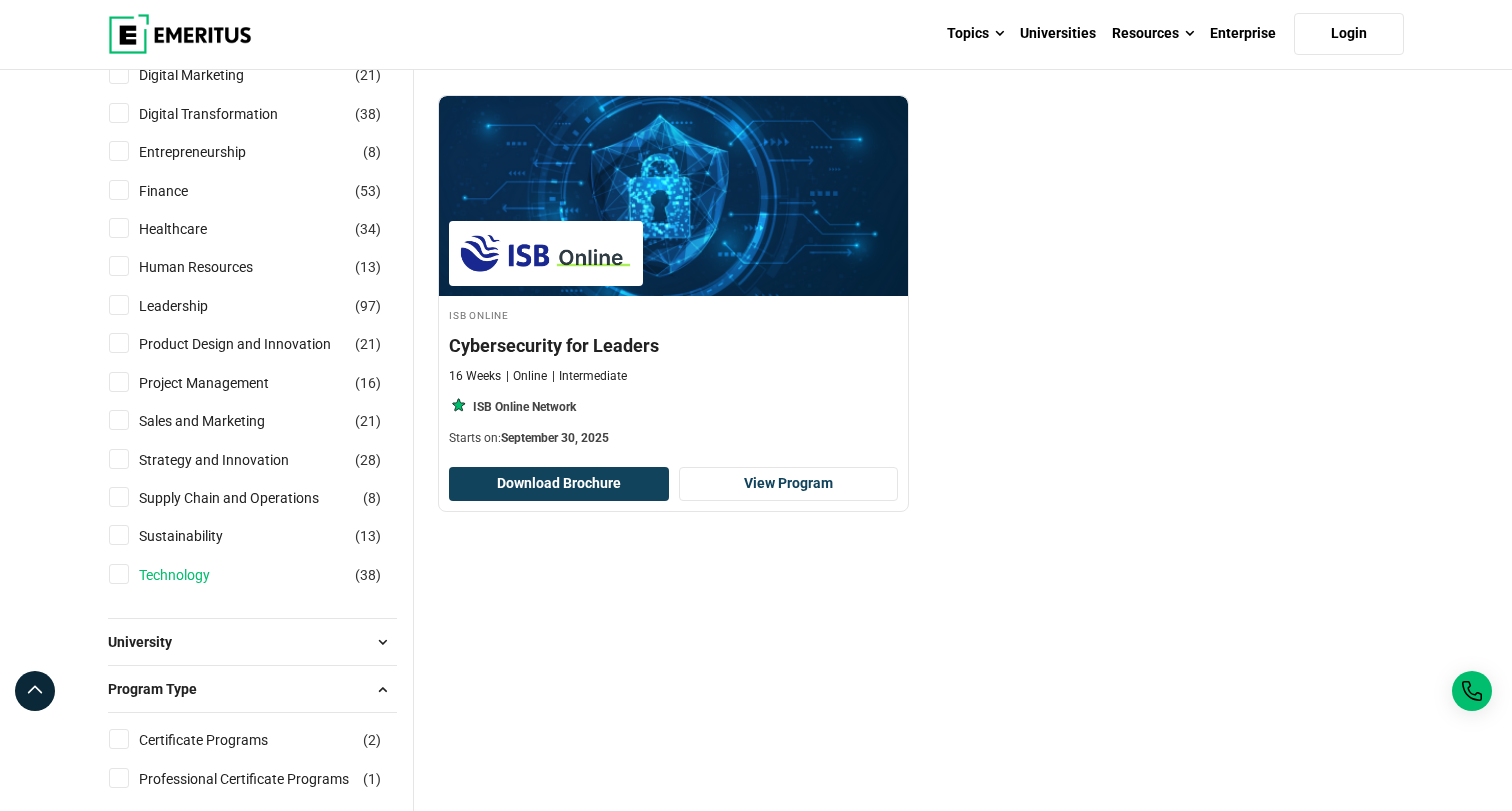 click on "Technology" at bounding box center (194, 575) 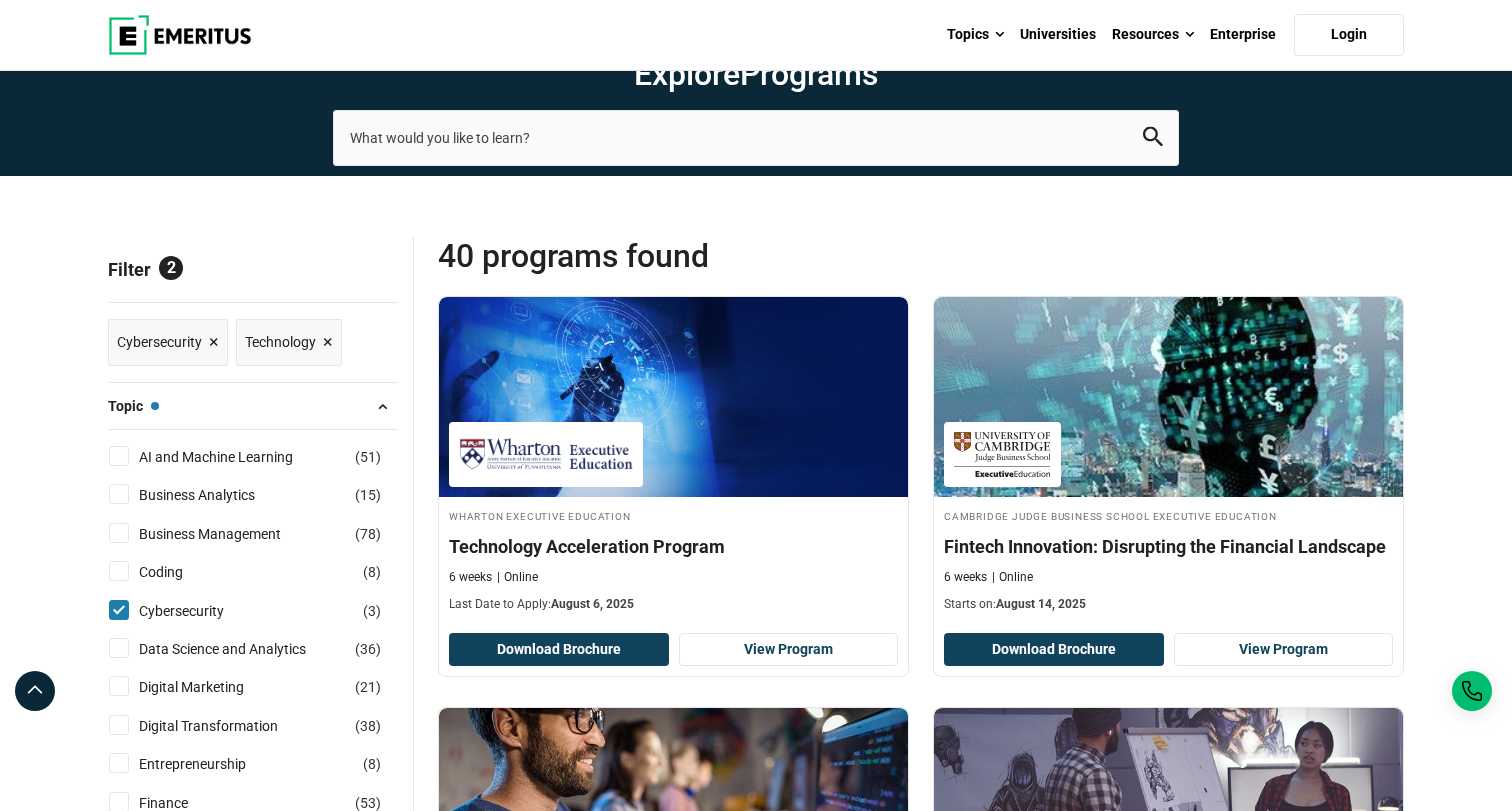 scroll, scrollTop: -1, scrollLeft: 0, axis: vertical 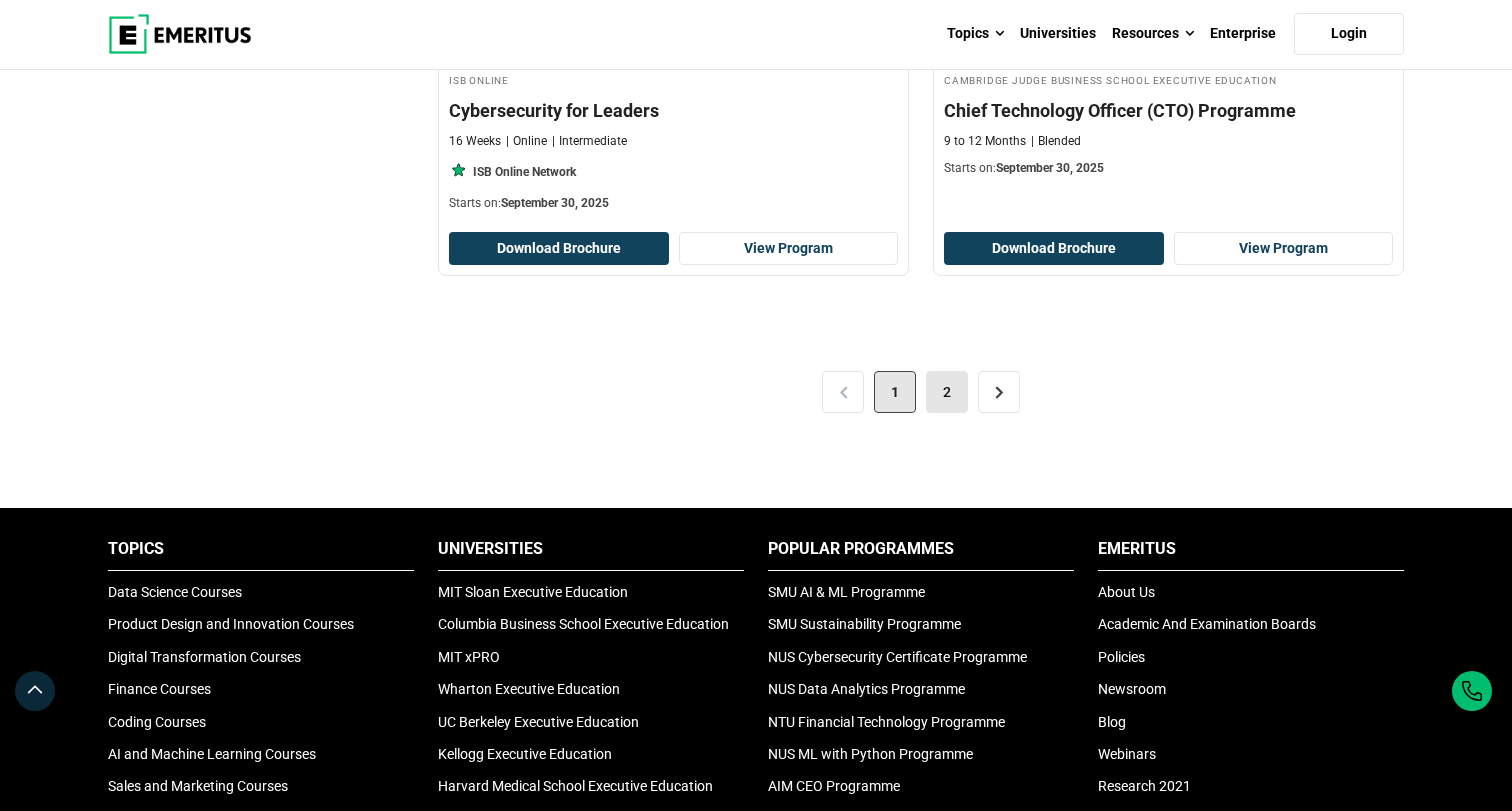 click on "2" at bounding box center (947, 392) 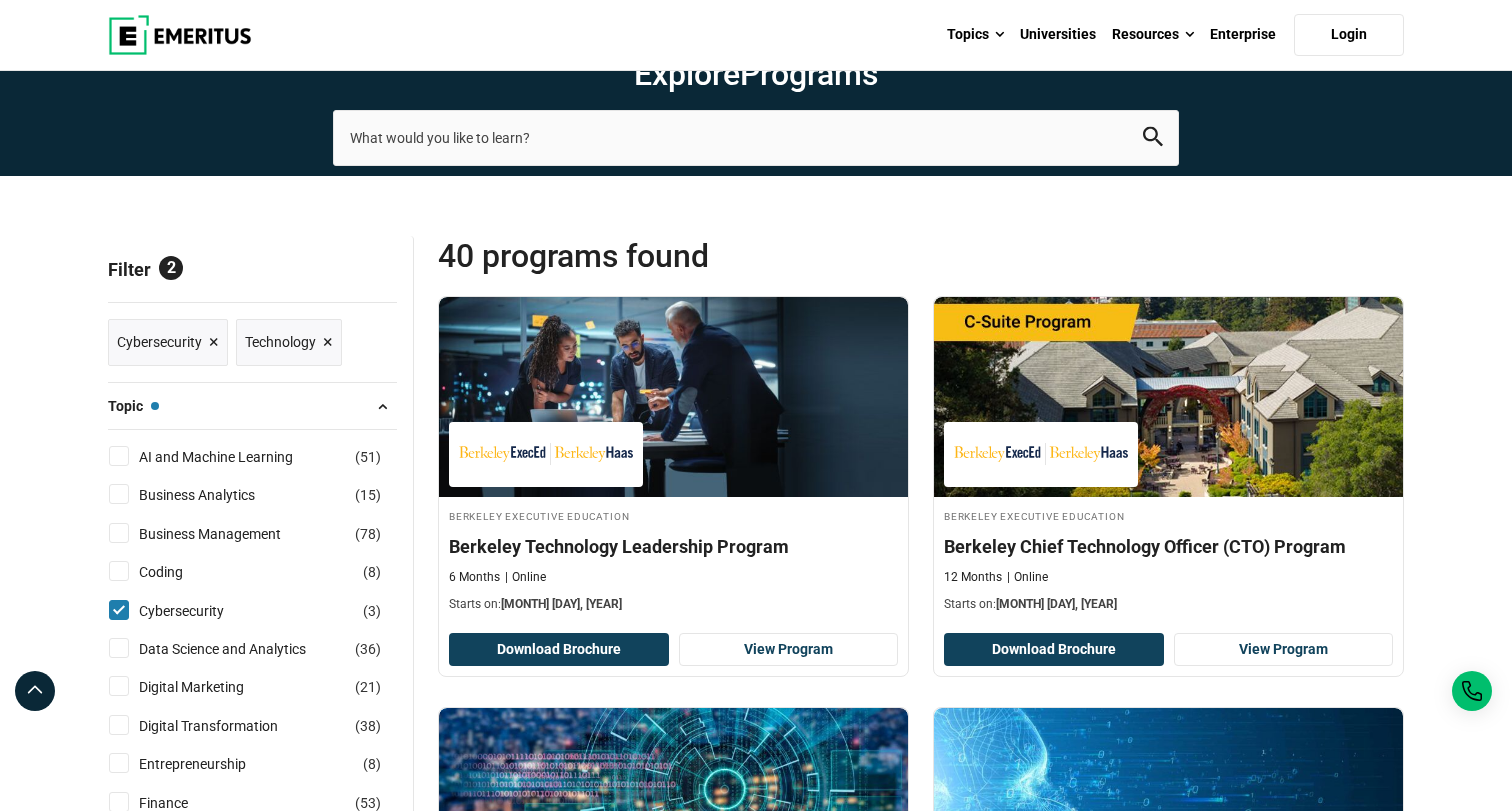 scroll, scrollTop: 0, scrollLeft: 0, axis: both 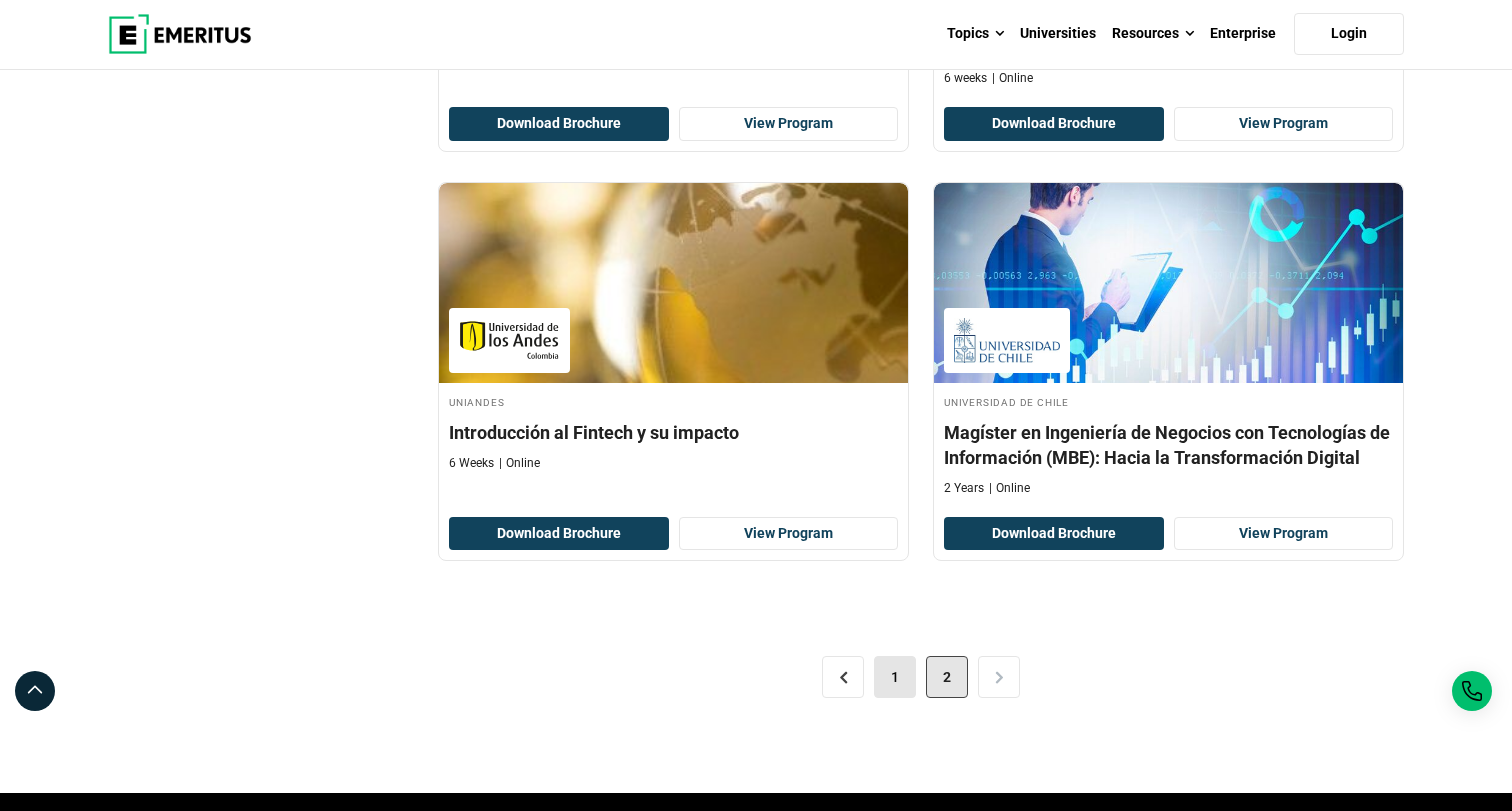 click on "1" at bounding box center (895, 677) 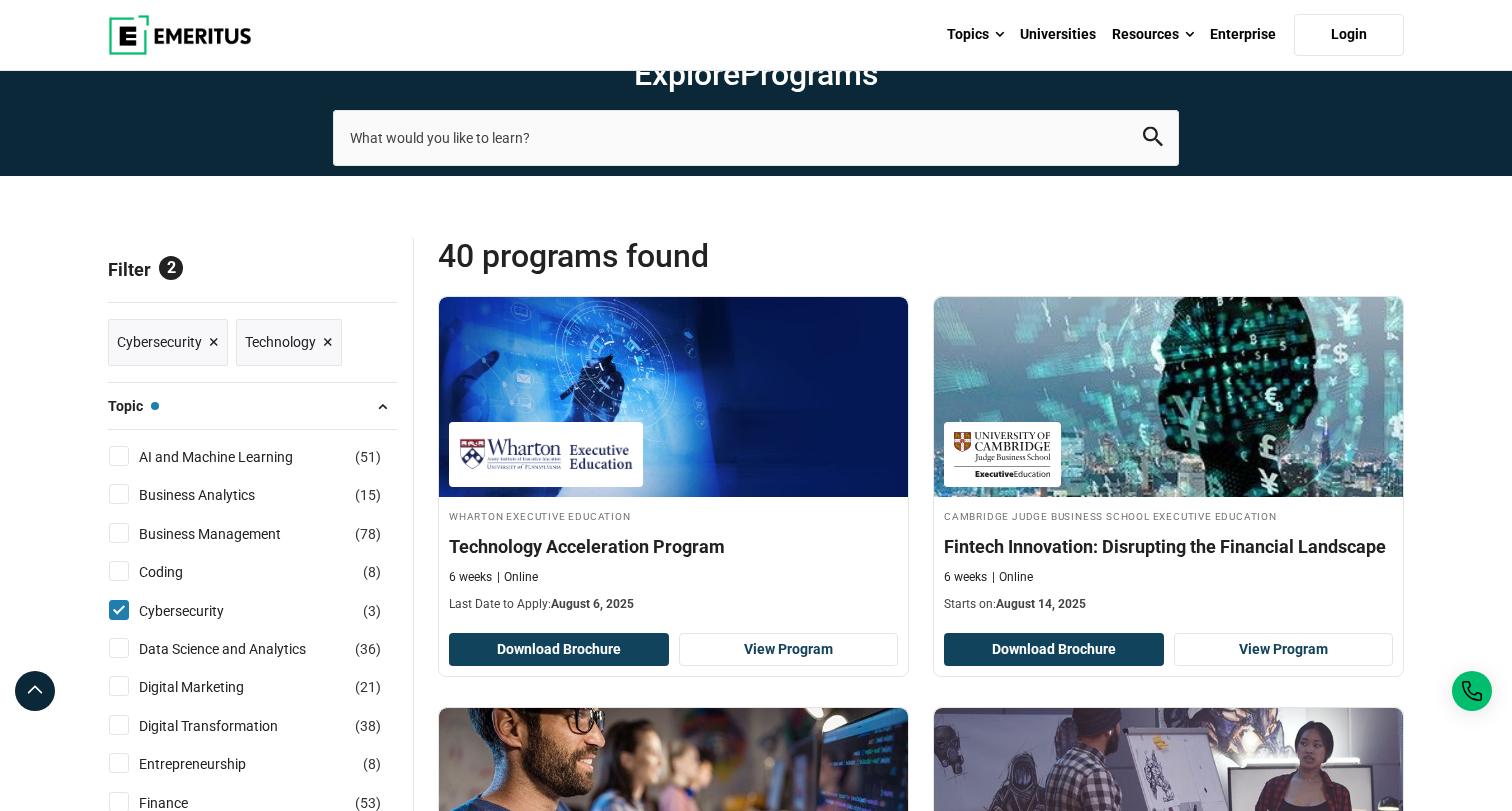 scroll, scrollTop: 0, scrollLeft: 0, axis: both 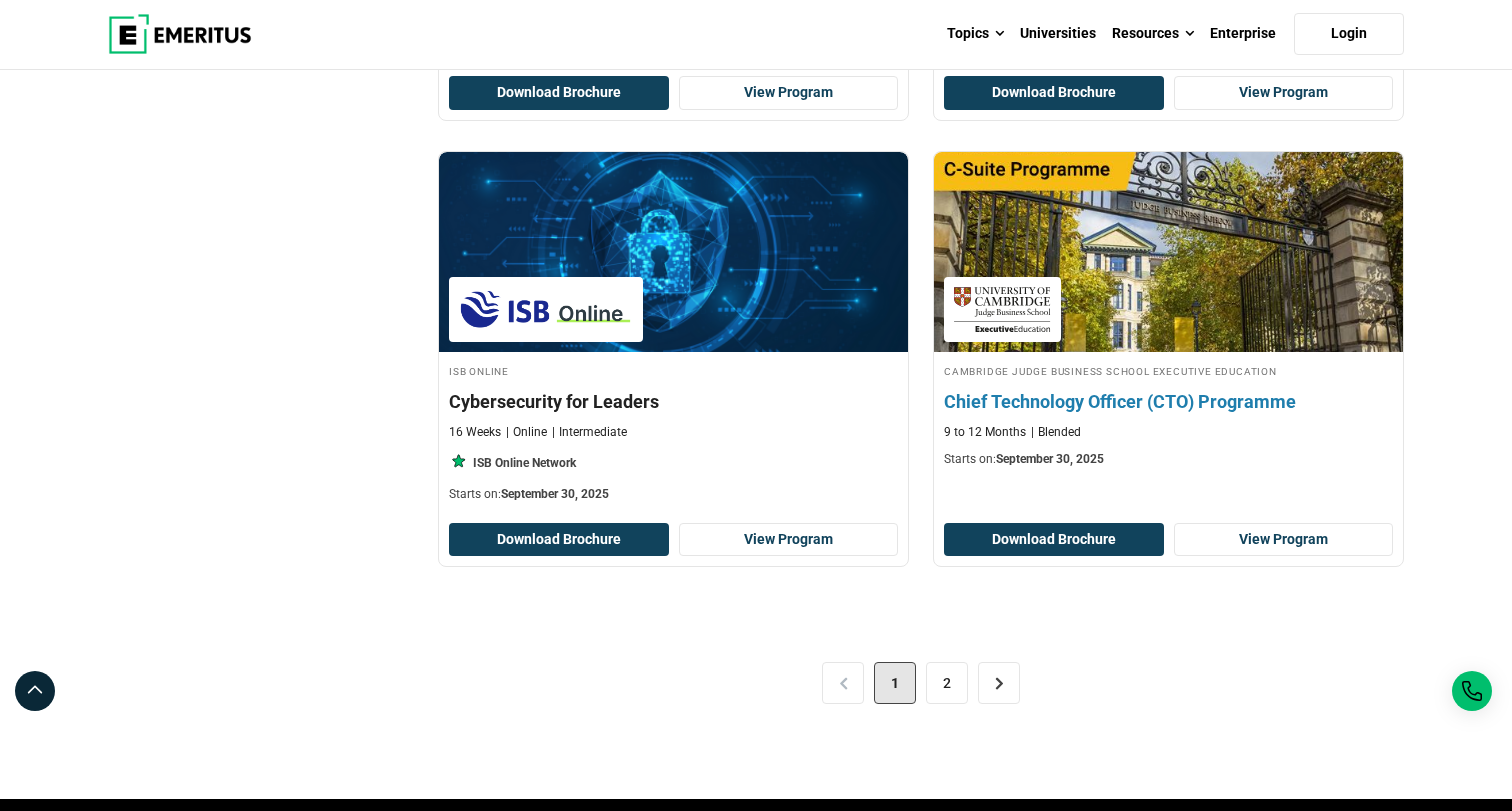 click on "Chief Technology Officer (CTO) Programme" at bounding box center [1168, 401] 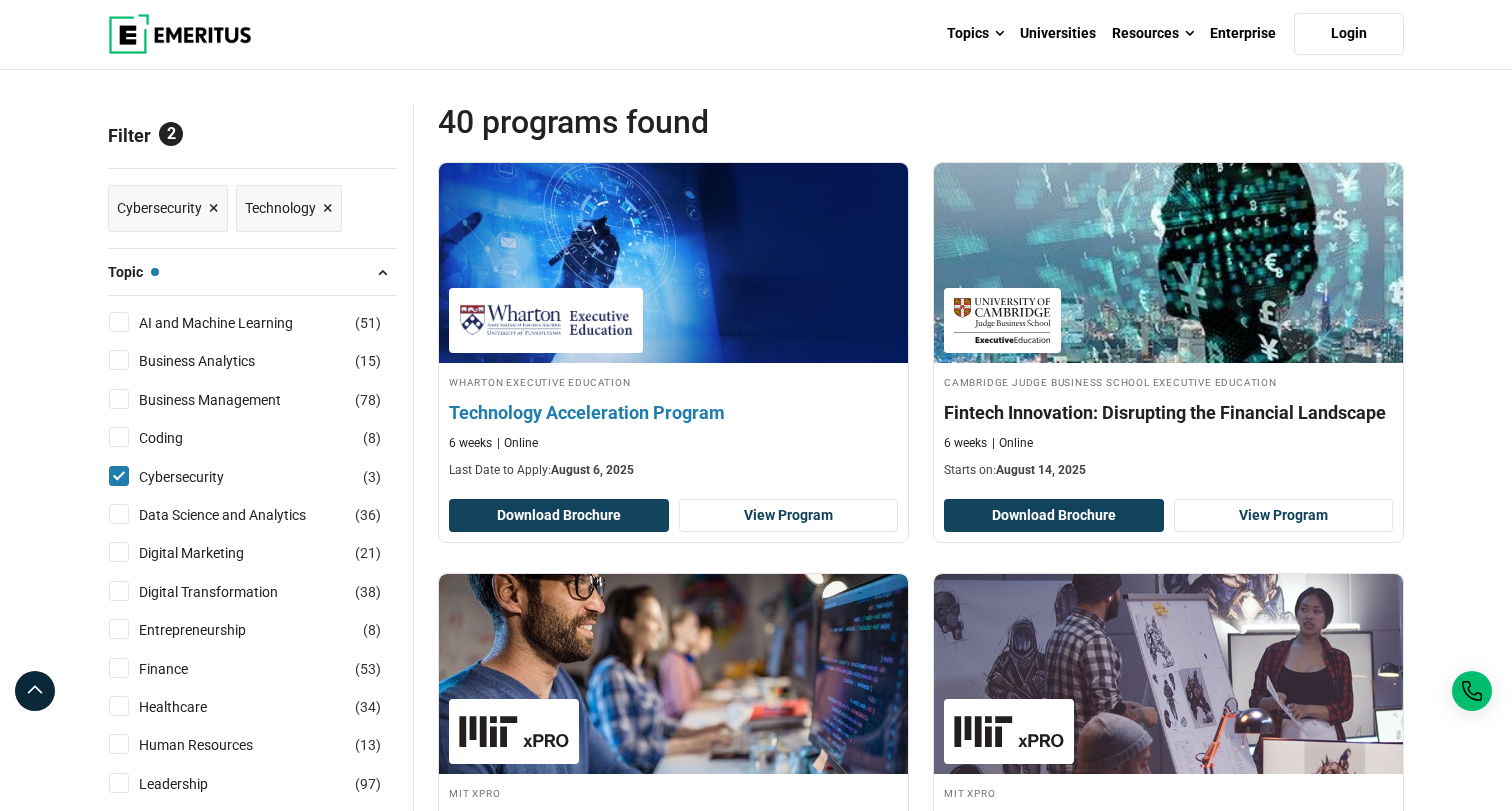 scroll, scrollTop: 106, scrollLeft: 0, axis: vertical 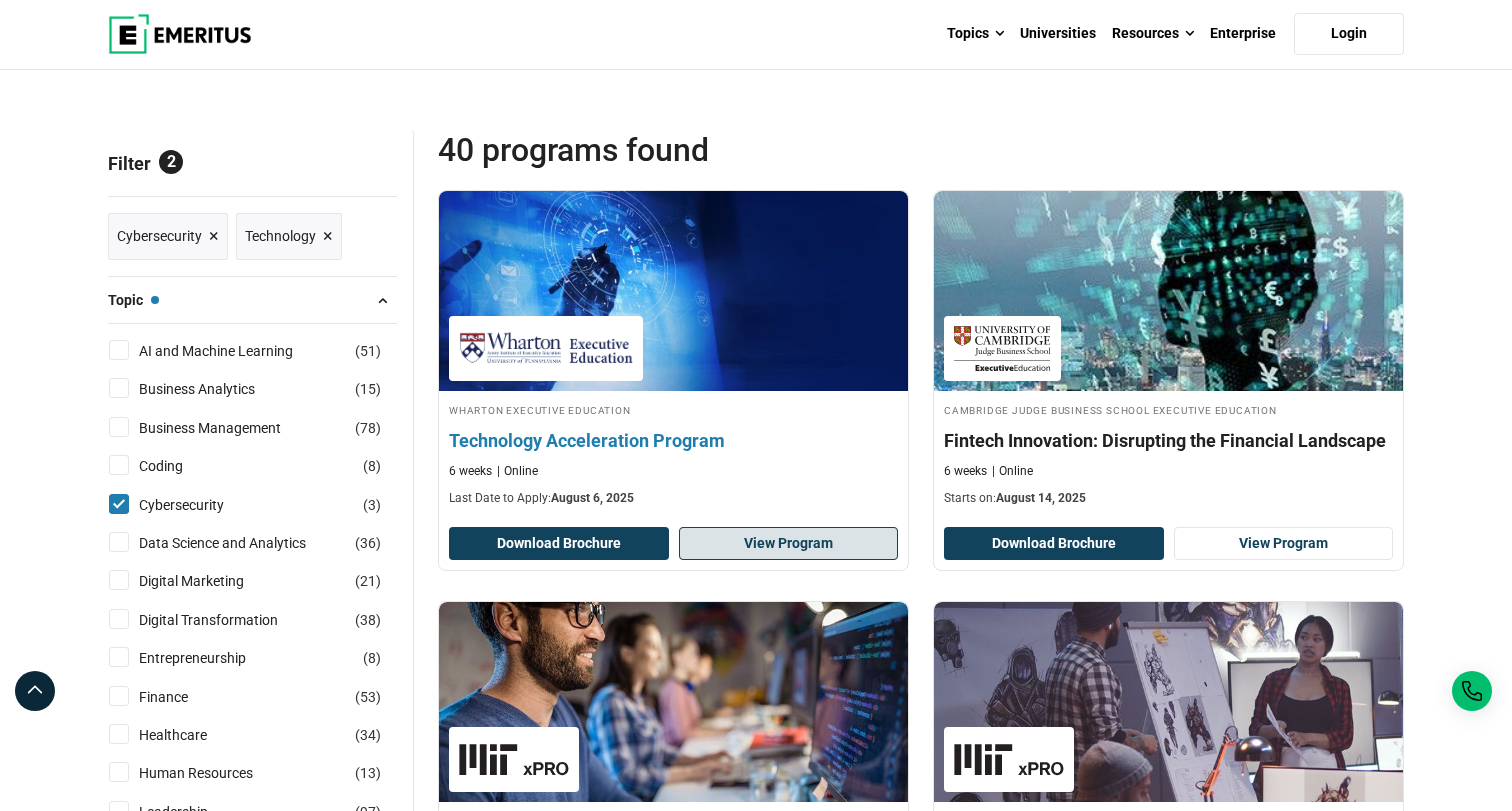 click on "View Program" at bounding box center [789, 544] 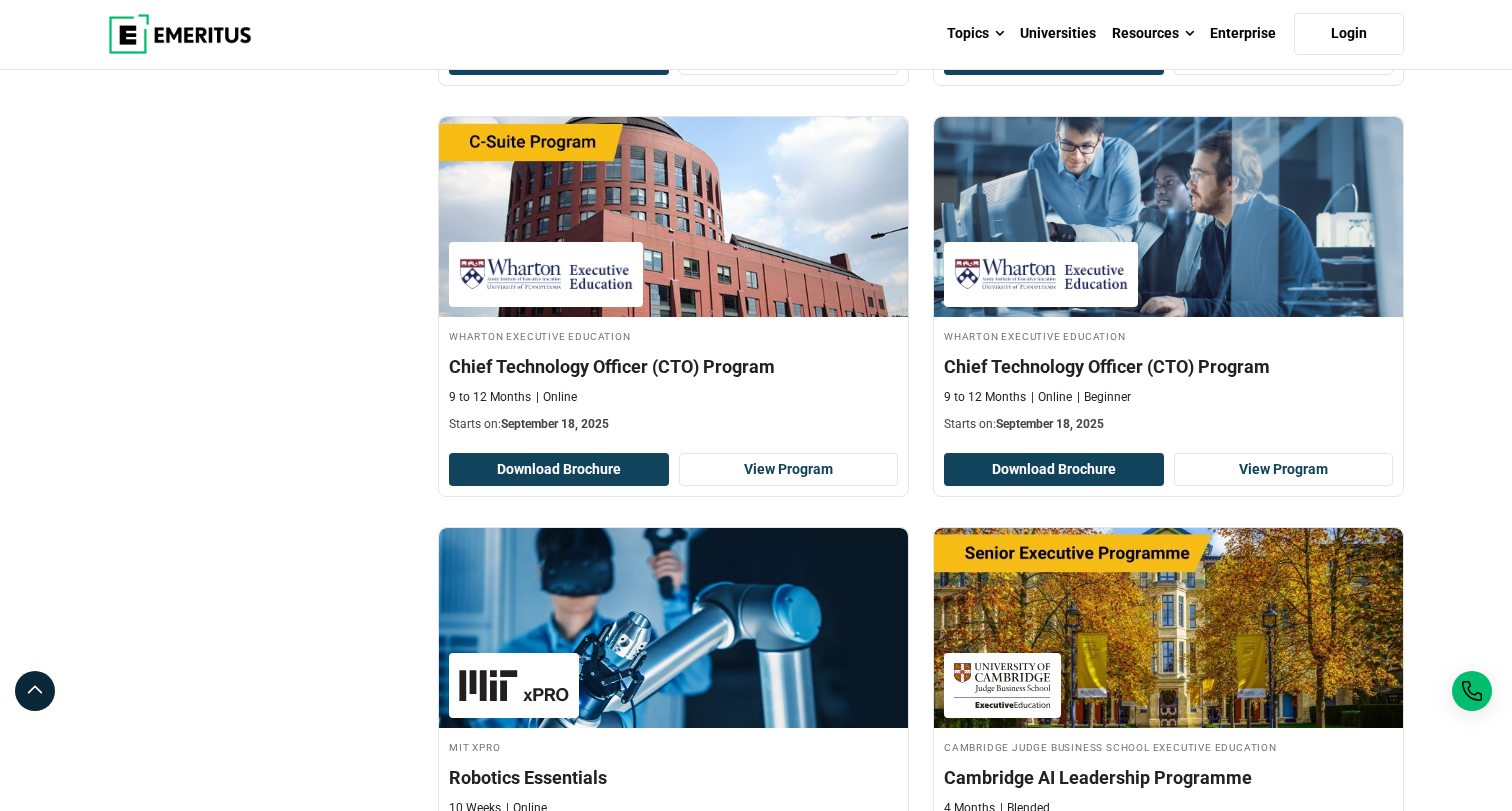 scroll, scrollTop: 1850, scrollLeft: 0, axis: vertical 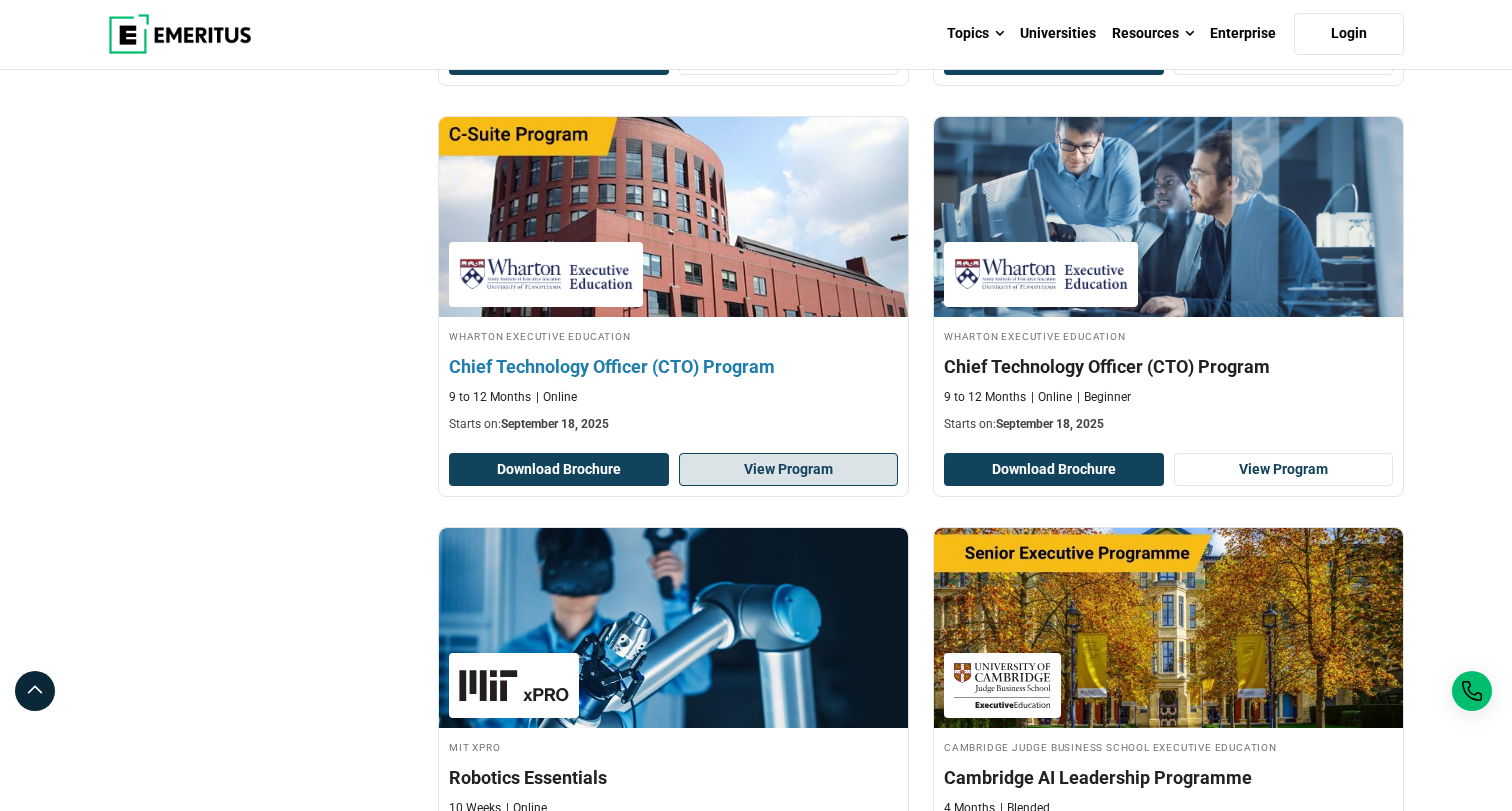 click on "View Program" at bounding box center [789, 470] 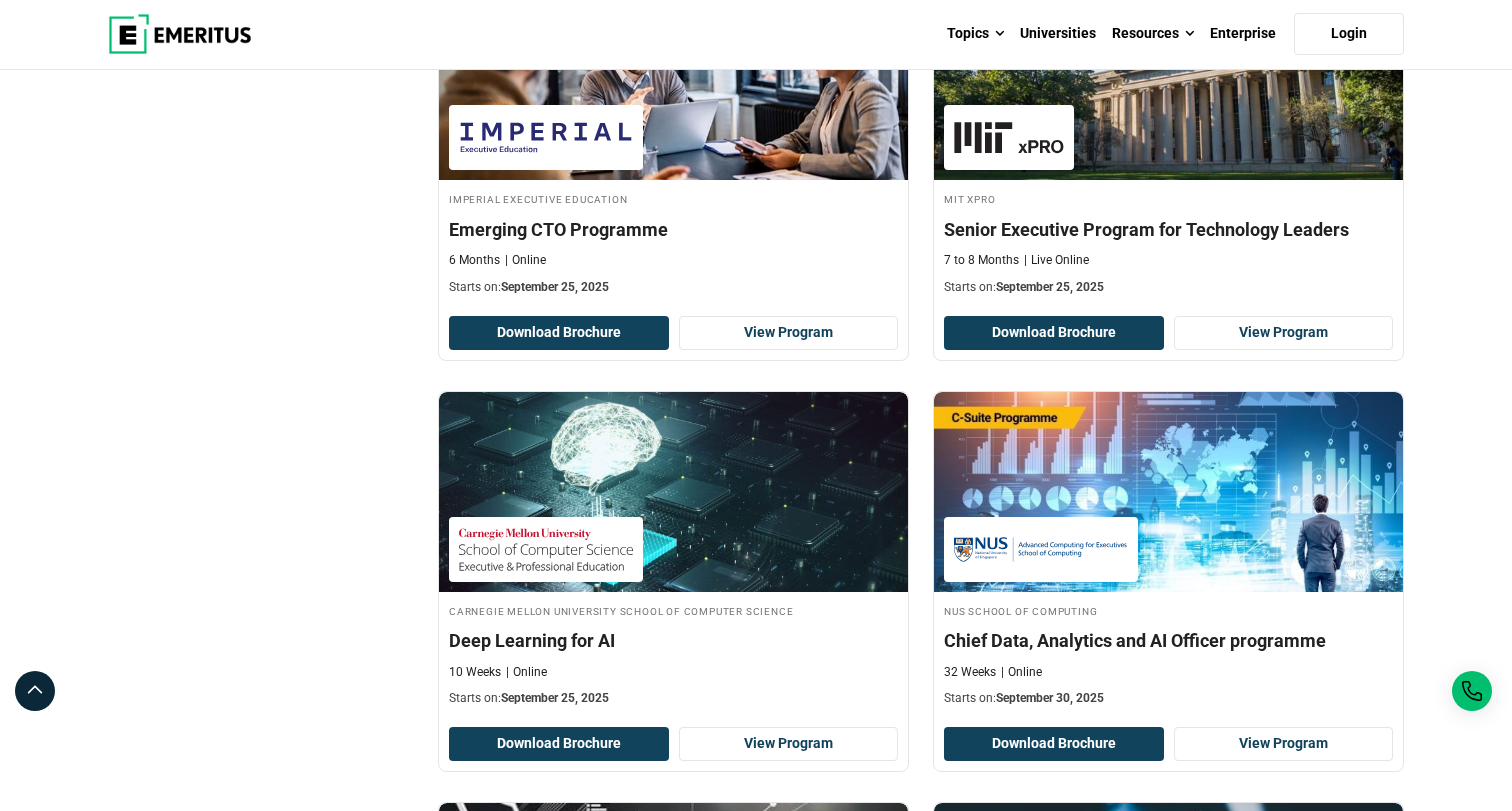 scroll, scrollTop: 2816, scrollLeft: 0, axis: vertical 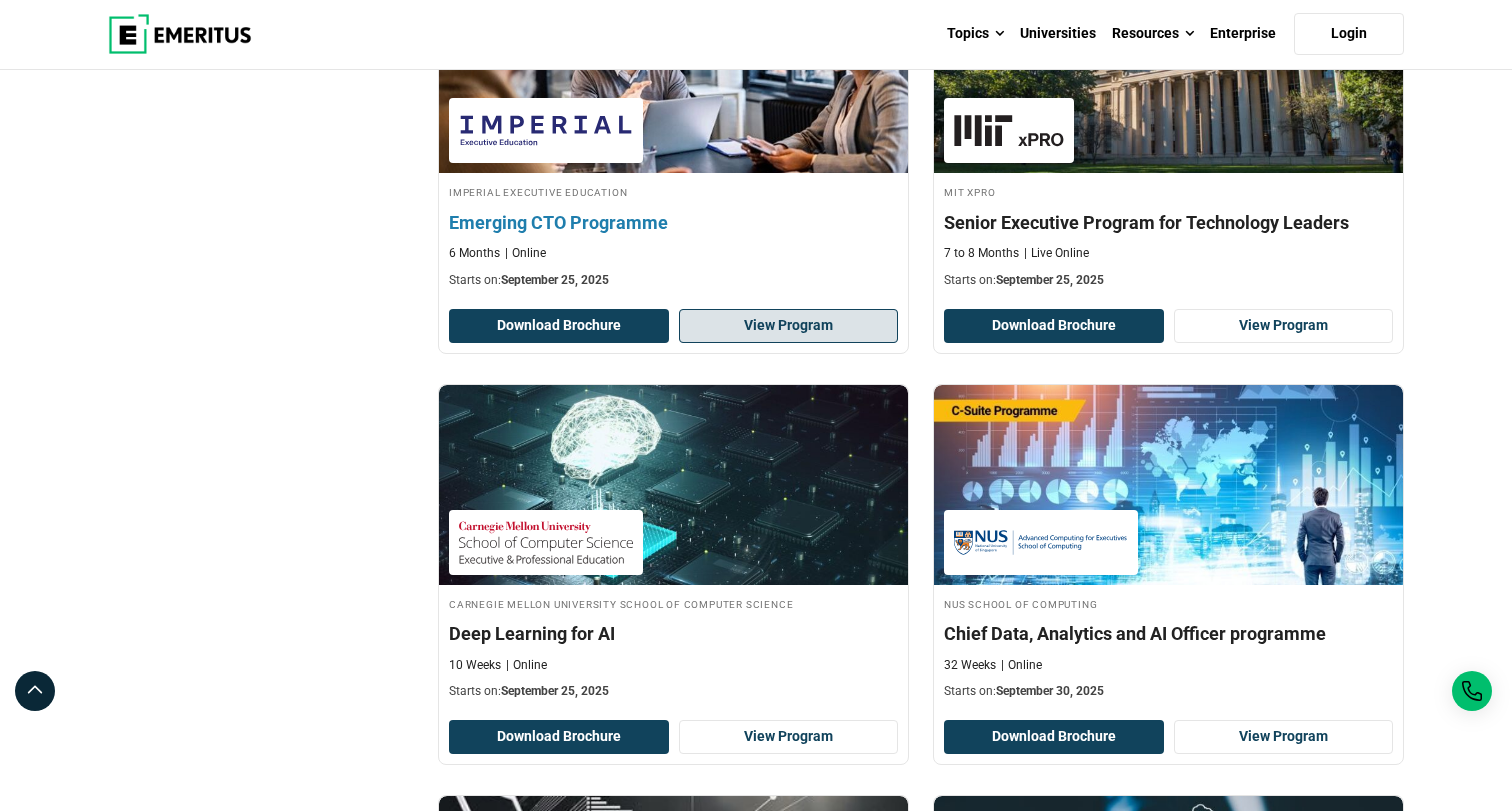 click on "View Program" at bounding box center (789, 326) 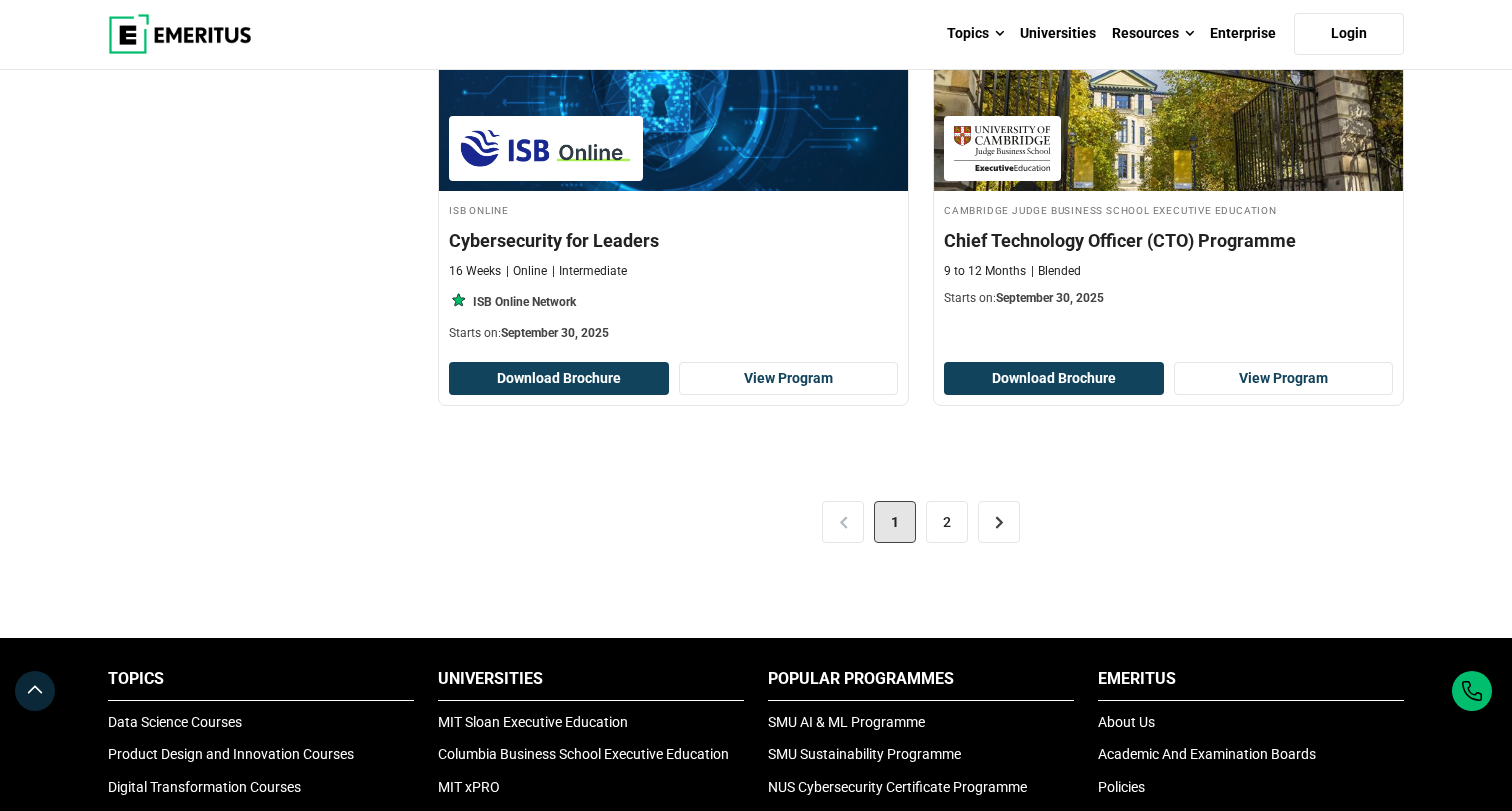 scroll, scrollTop: 4054, scrollLeft: 0, axis: vertical 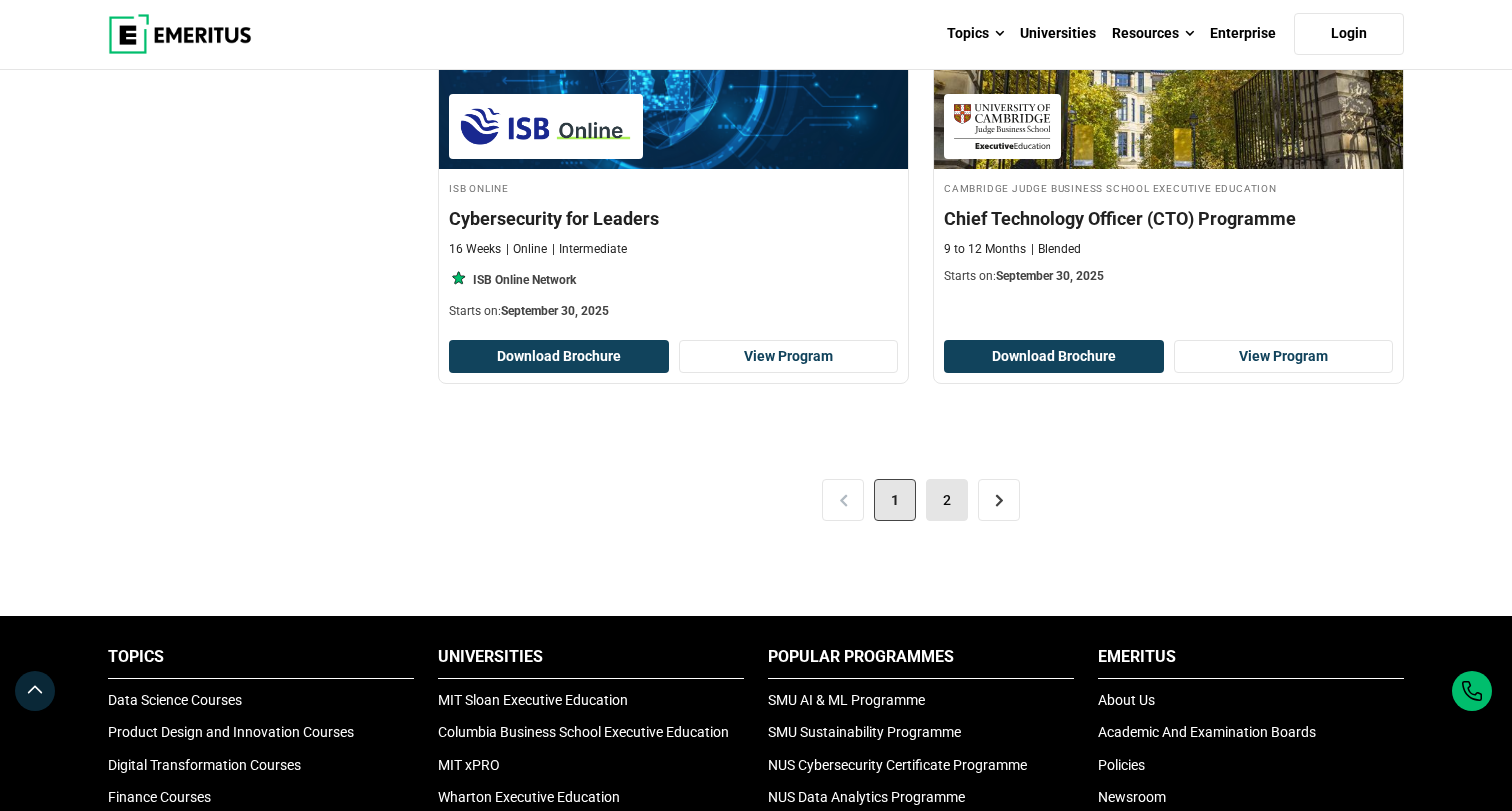 click on "2" at bounding box center [947, 500] 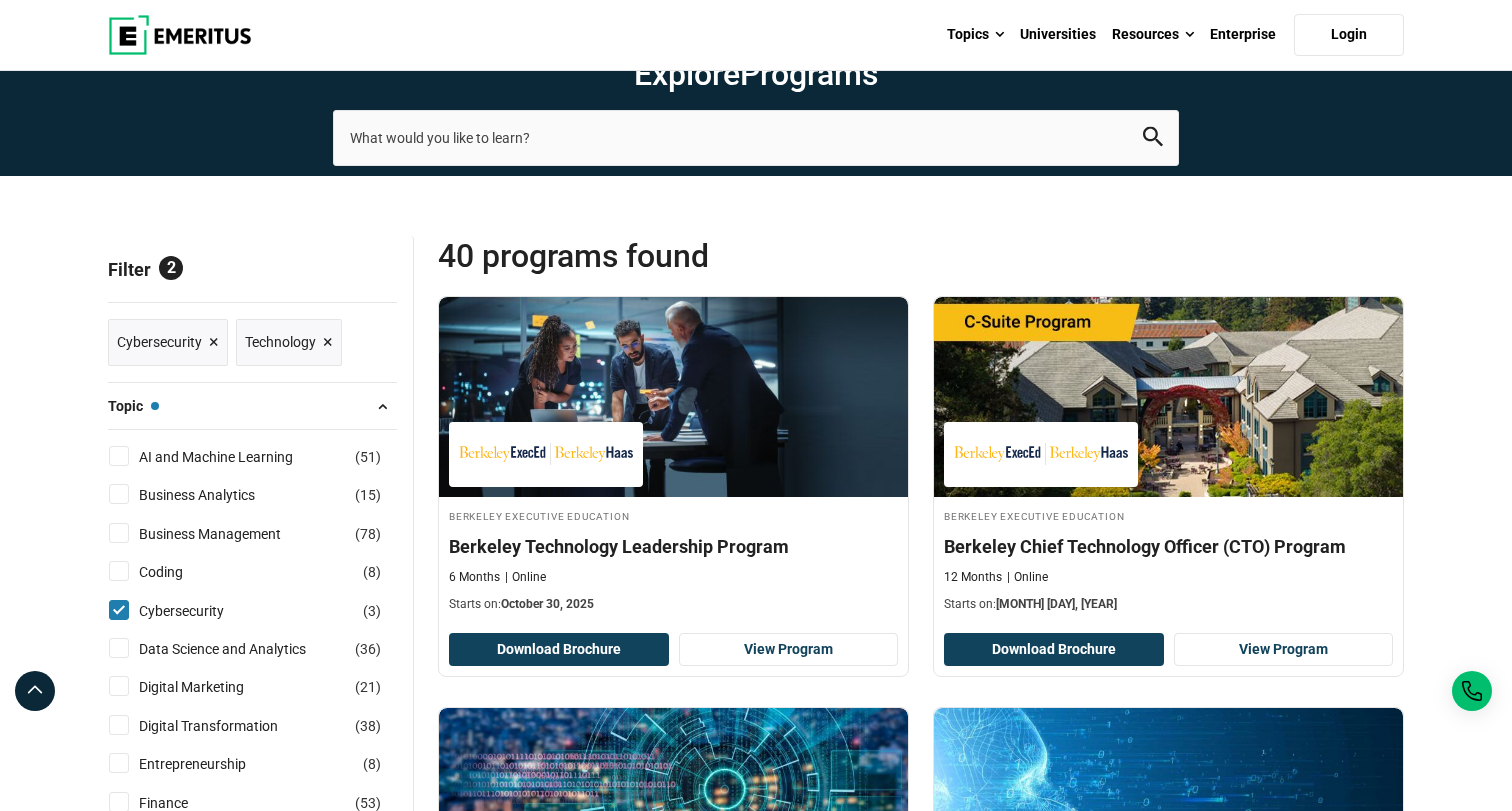 scroll, scrollTop: 0, scrollLeft: 0, axis: both 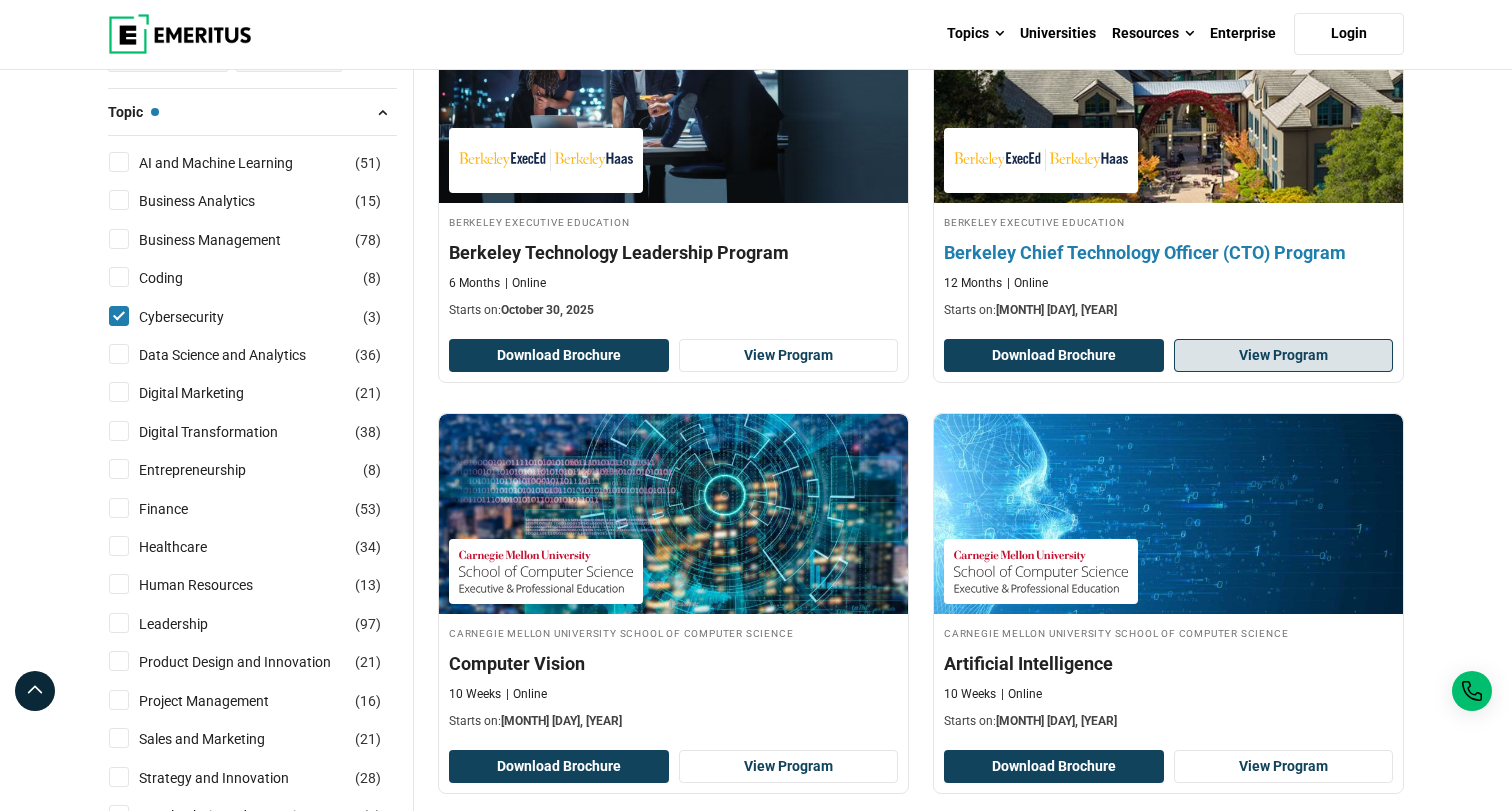 click on "View Program" at bounding box center (1284, 356) 